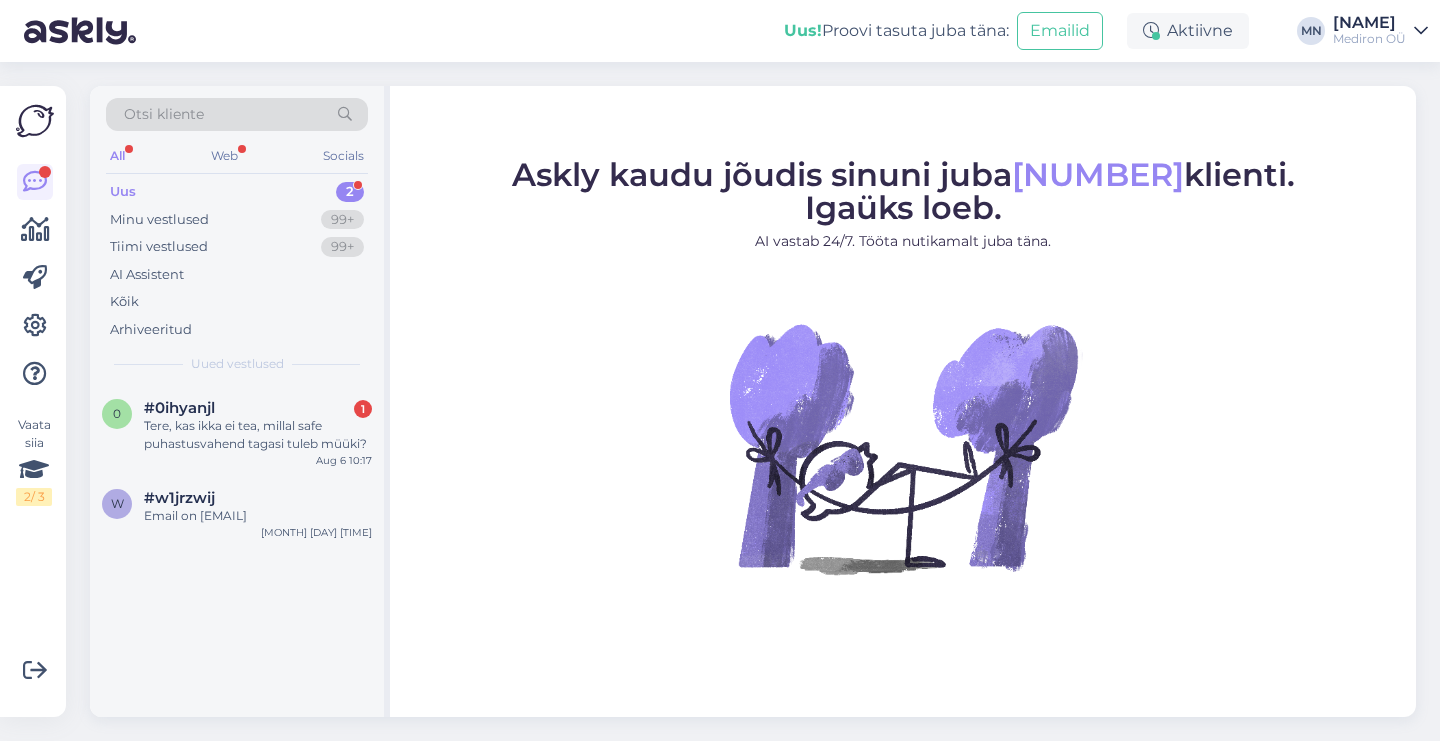 scroll, scrollTop: 0, scrollLeft: 0, axis: both 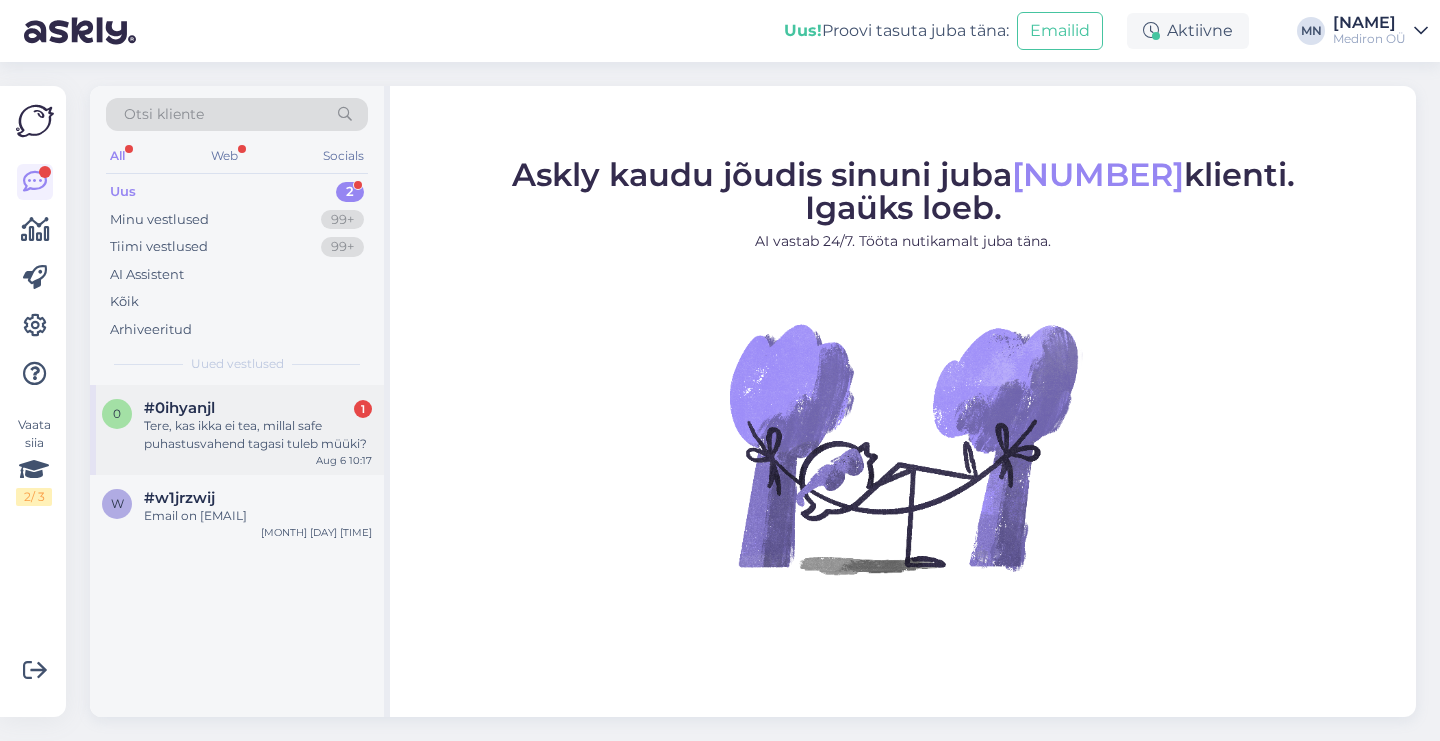 click on "Tere, kas ikka ei tea, millal safe puhastusvahend tagasi tuleb müüki?" at bounding box center (258, 435) 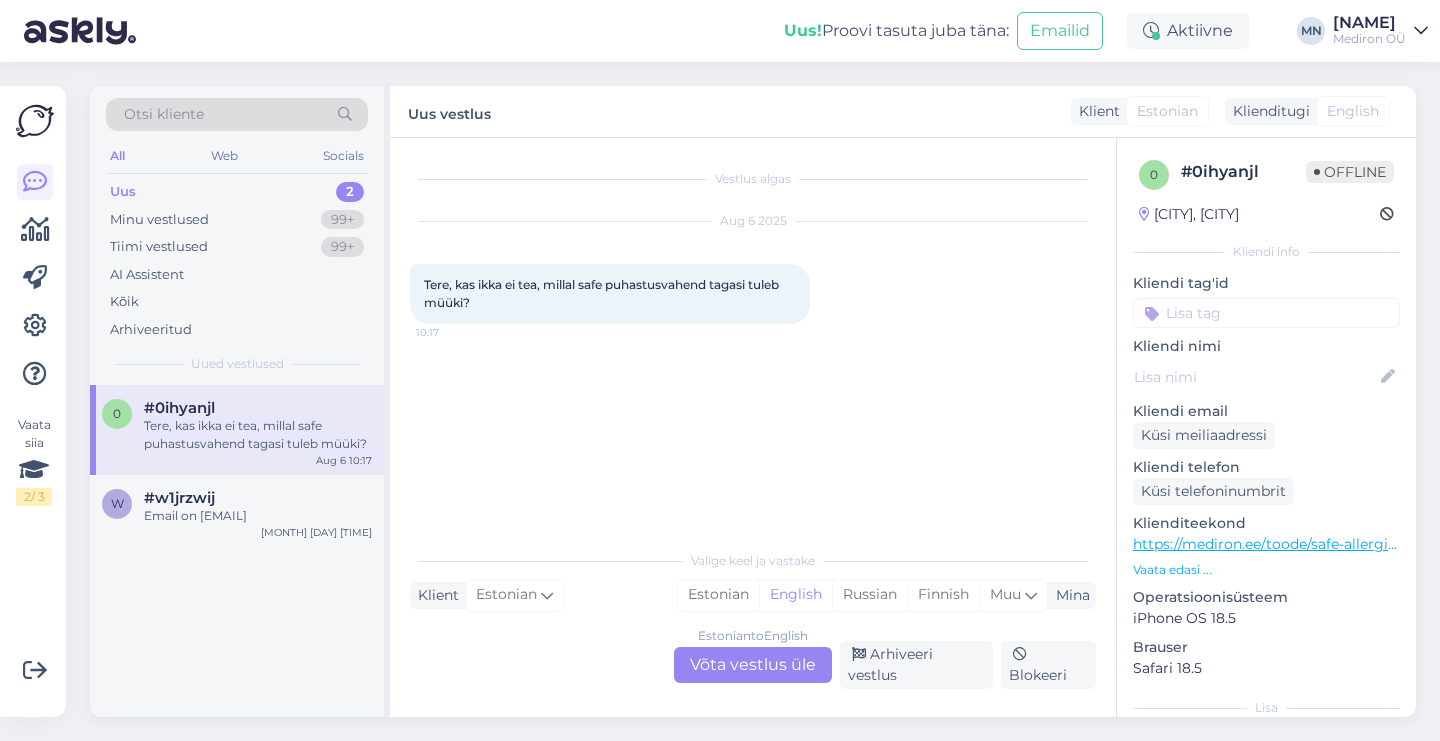 click on "Vaata edasi ..." at bounding box center (1266, 570) 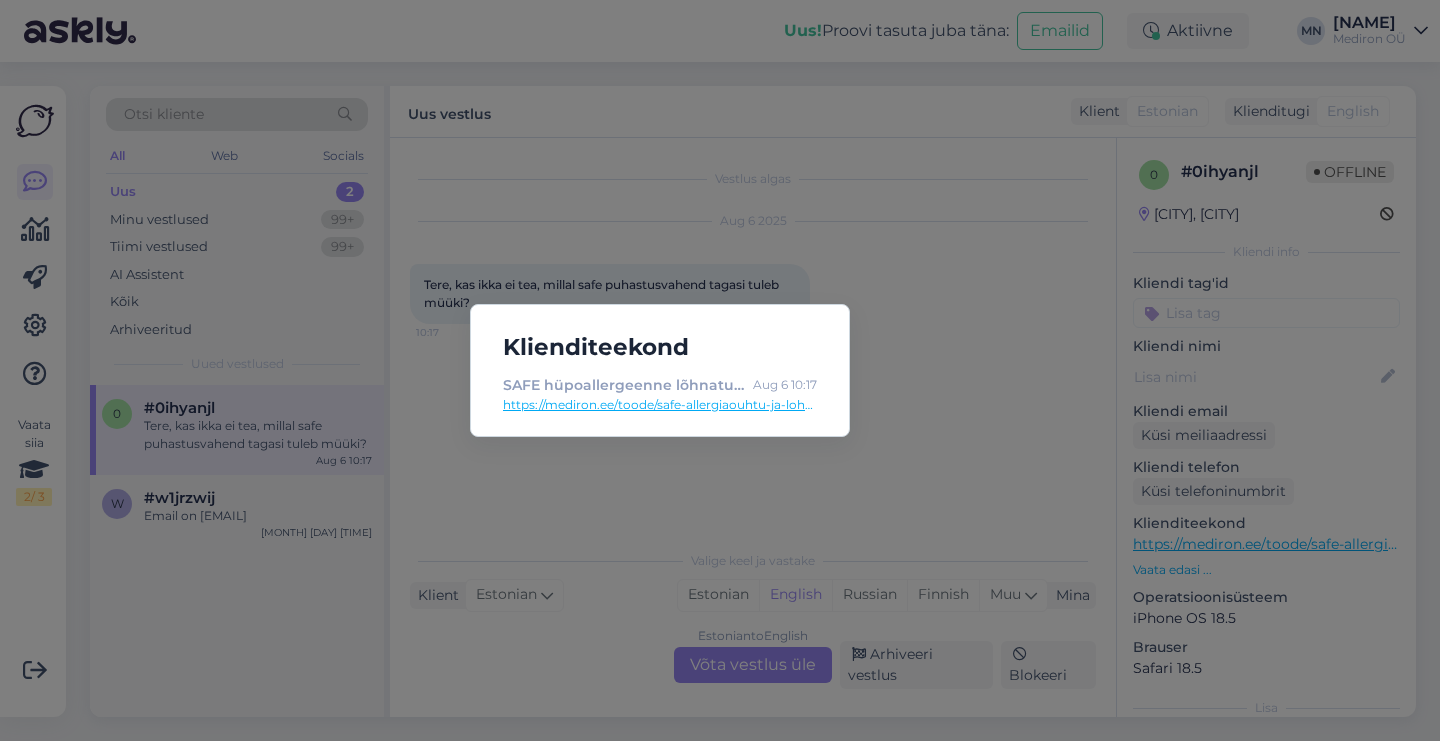 click on "https://mediron.ee/toode/safe-allergiaouhtu-ja-lohnatu-universaalne-puhastussprei-koikdele-pindadele-kaasa-arvatud-laste-manguasjad-pinnad-esemed-500ml/" at bounding box center (660, 405) 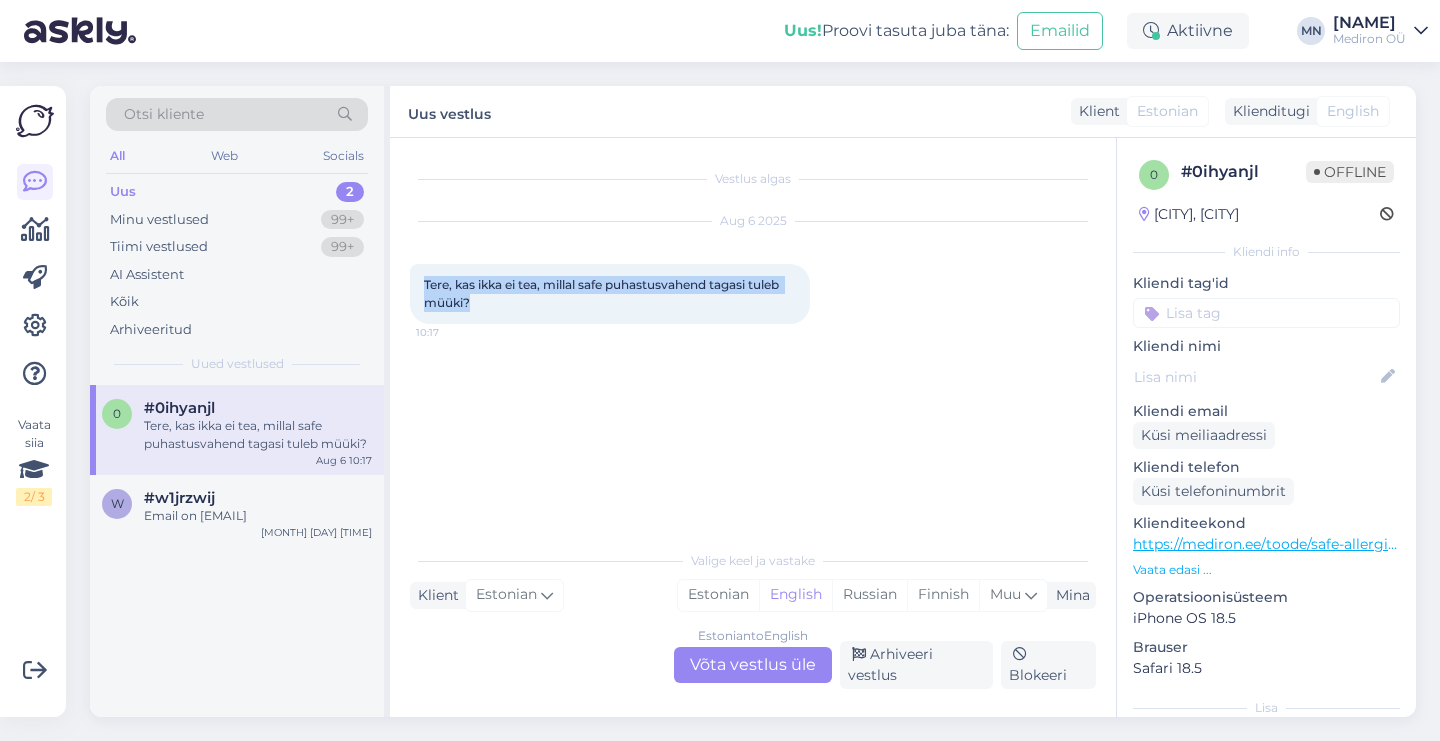 drag, startPoint x: 424, startPoint y: 281, endPoint x: 505, endPoint y: 296, distance: 82.37718 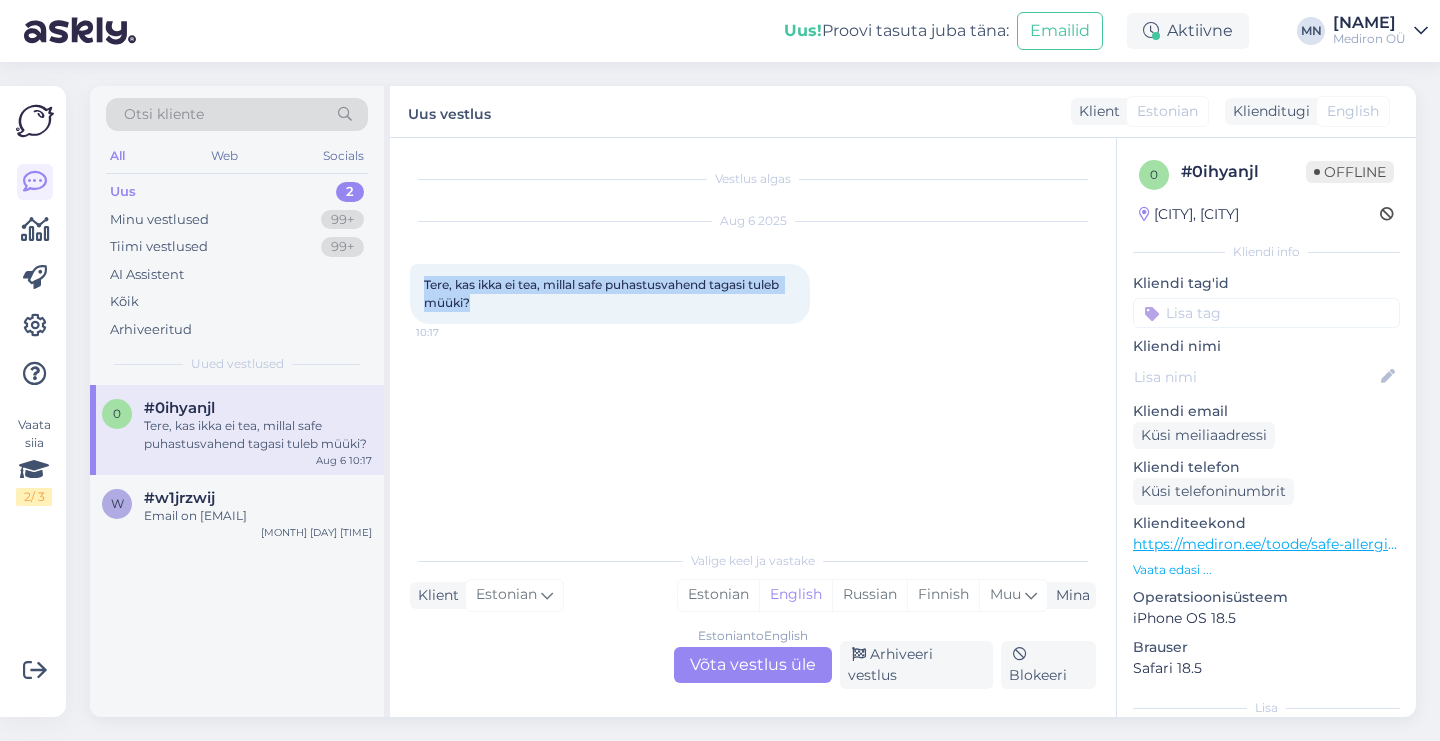 click on "Tere, kas ikka ei tea, millal safe puhastusvahend tagasi tuleb müüki? [TIME]" at bounding box center [610, 294] 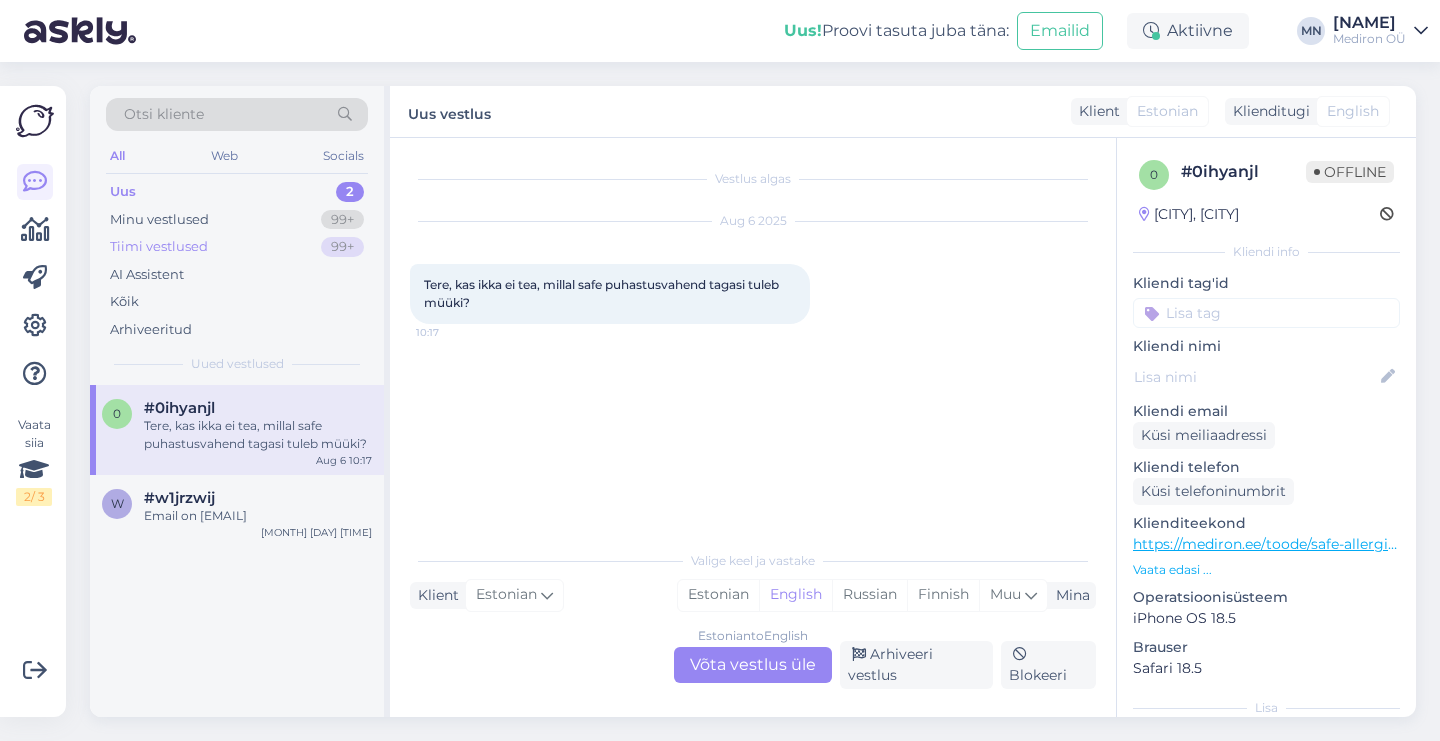 click on "Tiimi vestlused 99+" at bounding box center [237, 247] 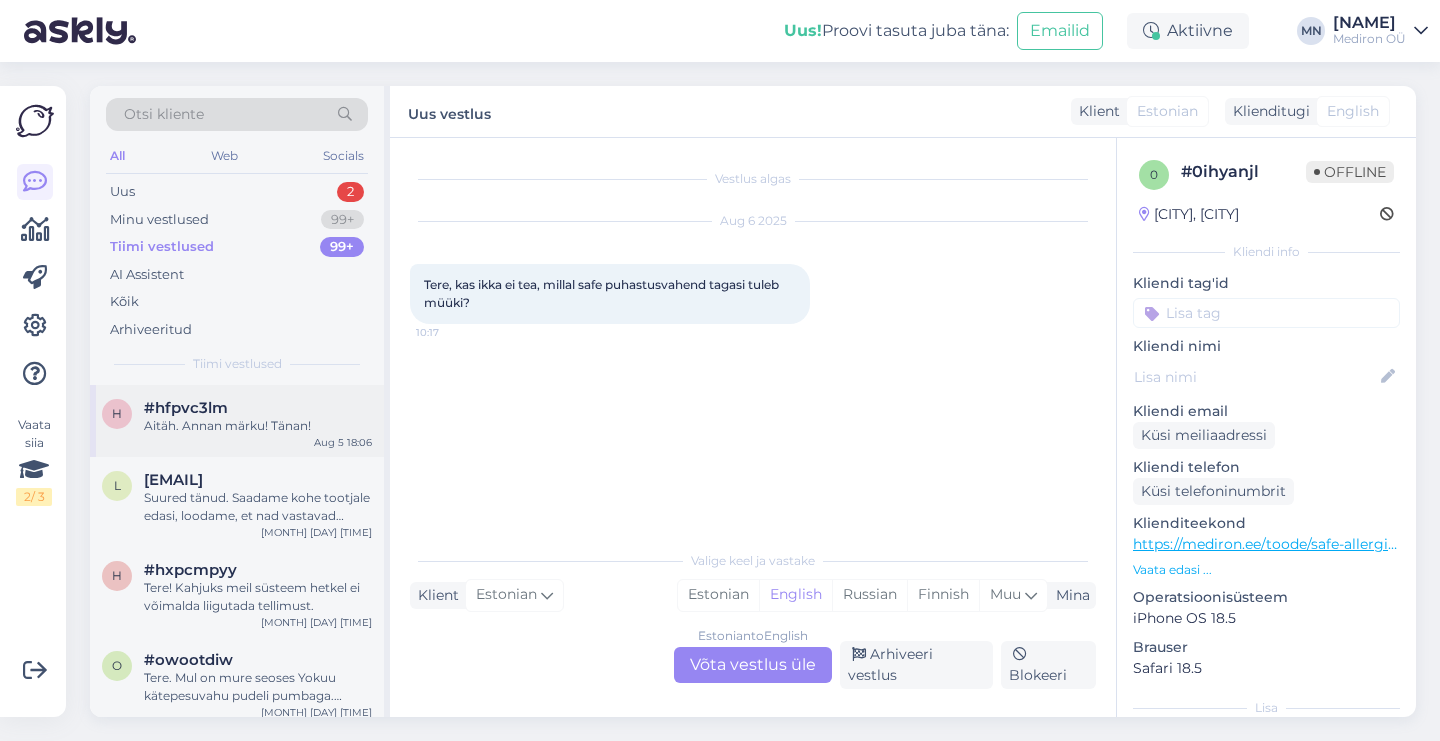 click on "Aitäh. Annan märku! Tänan!" at bounding box center [258, 426] 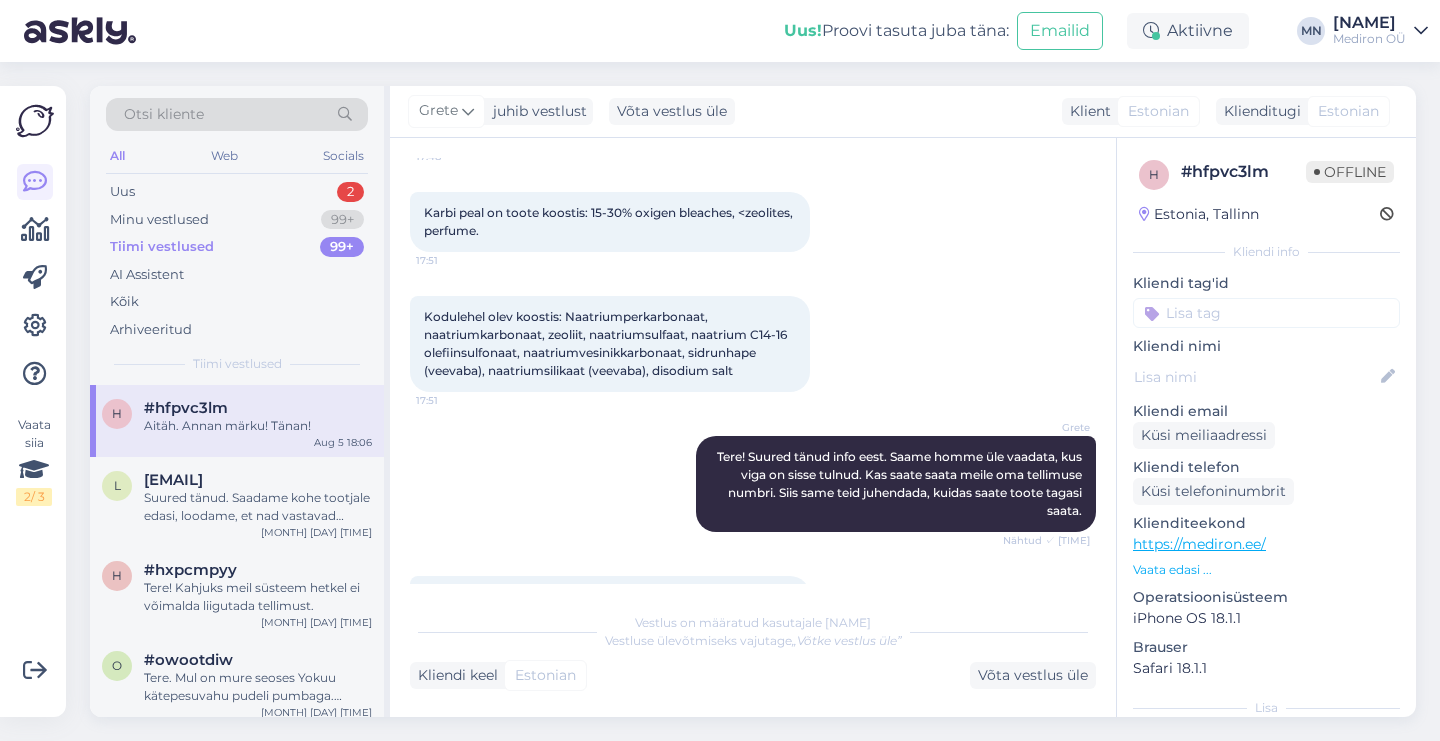 scroll, scrollTop: 61, scrollLeft: 0, axis: vertical 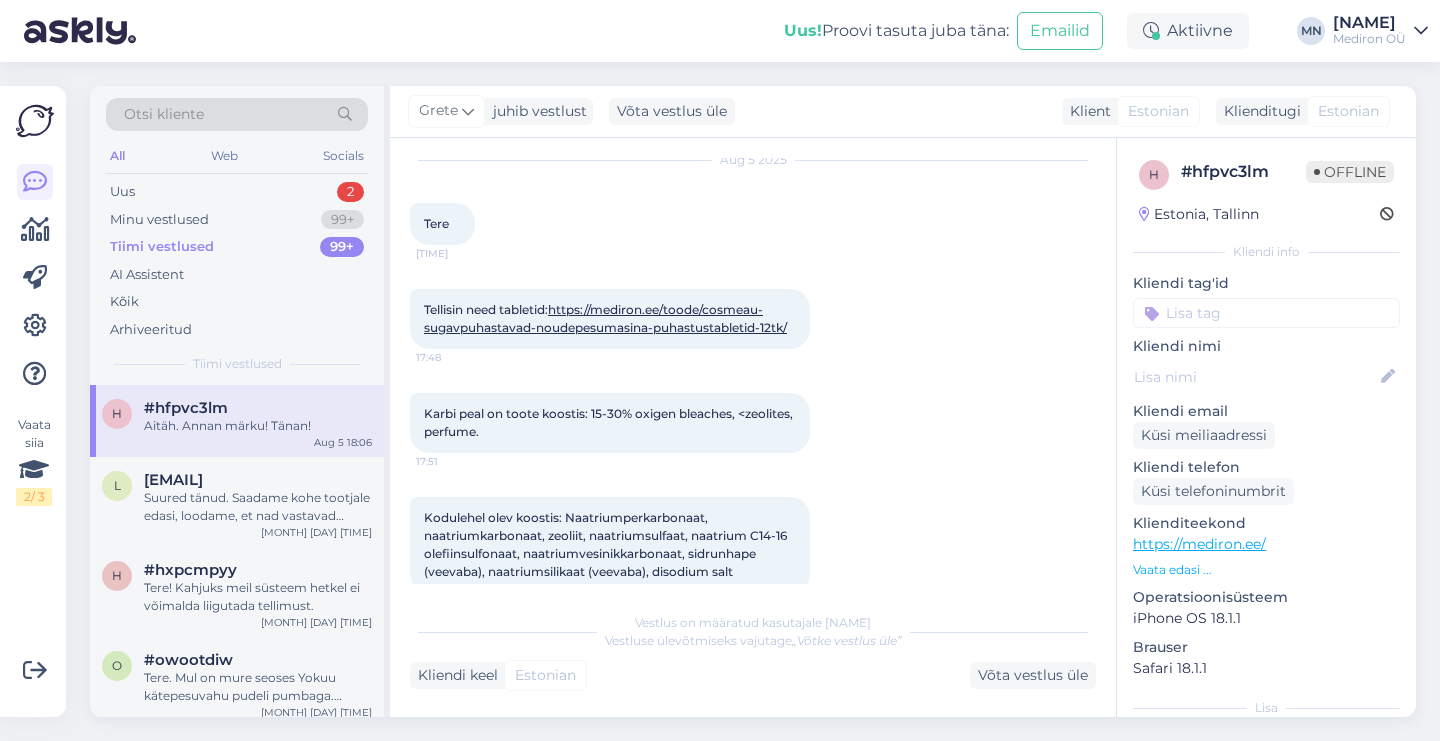 click on "https://mediron.ee/toode/cosmeau-sugavpuhastavad-noudepesumasina-puhastustabletid-12tk/" at bounding box center [605, 318] 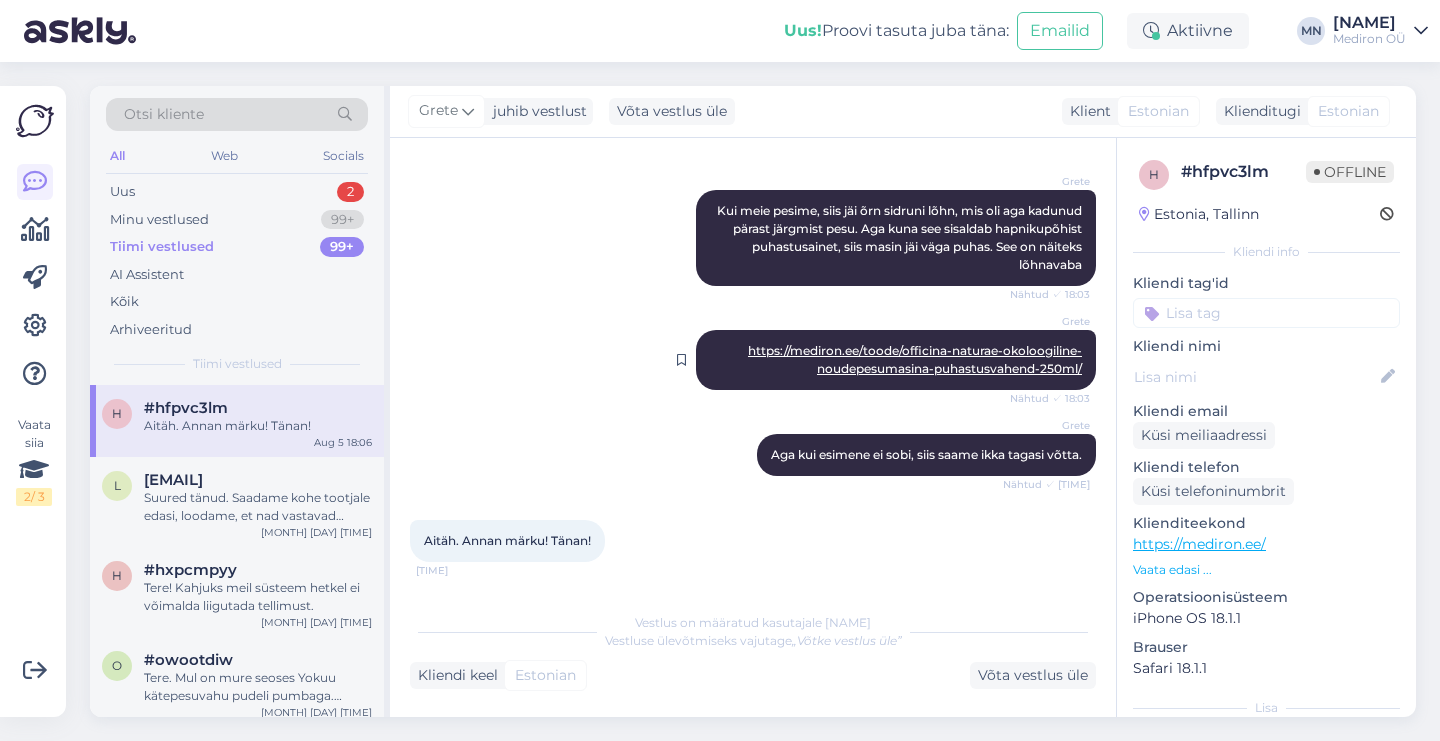scroll, scrollTop: 865, scrollLeft: 0, axis: vertical 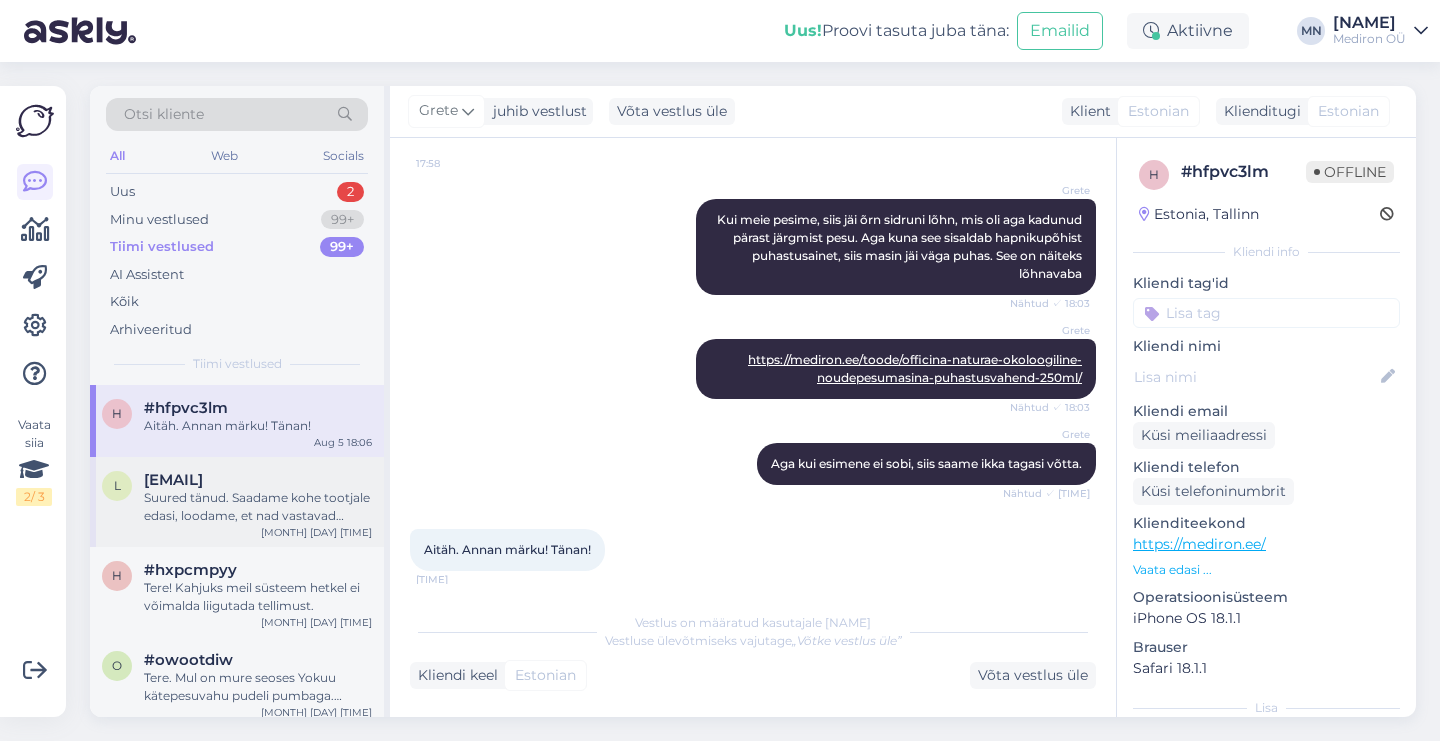 click on "liisi.sakala@gmail.com" at bounding box center [258, 480] 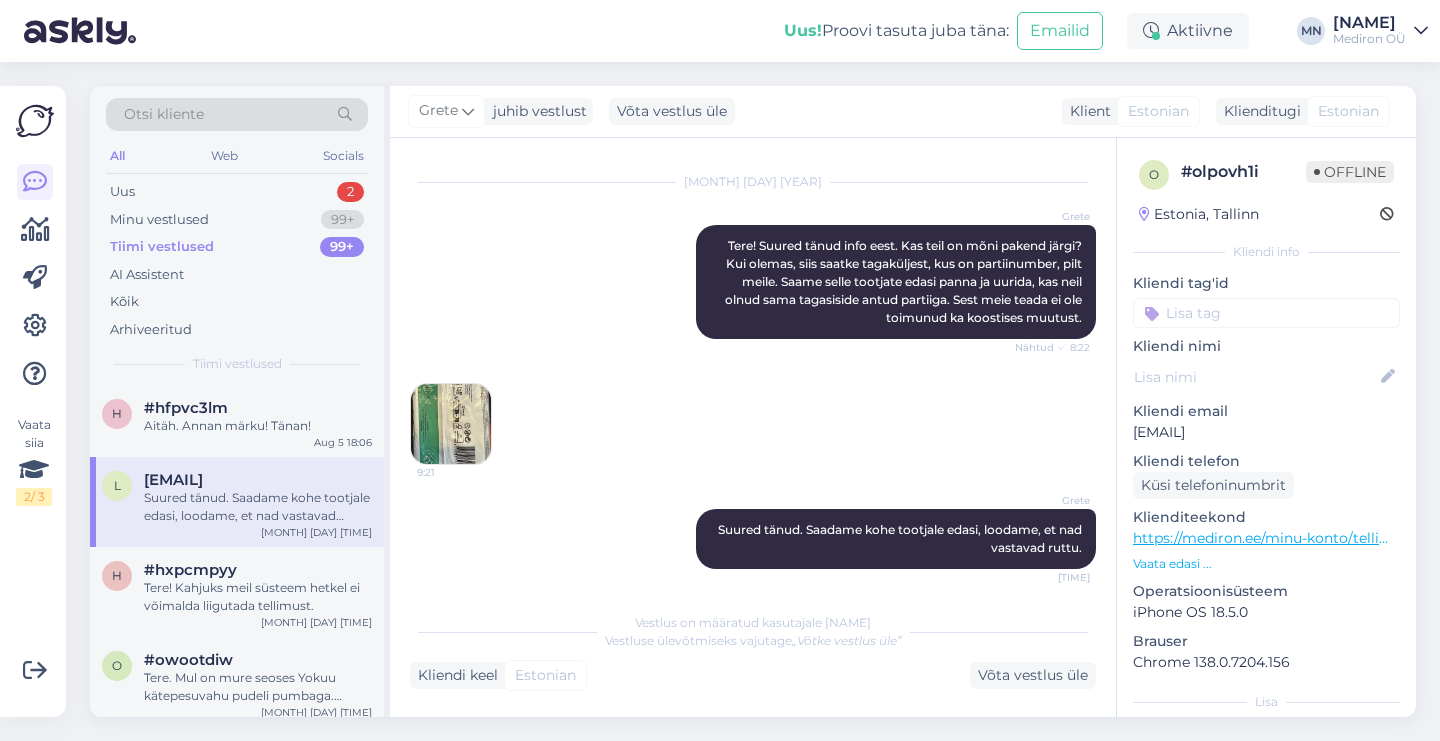 scroll, scrollTop: 678, scrollLeft: 0, axis: vertical 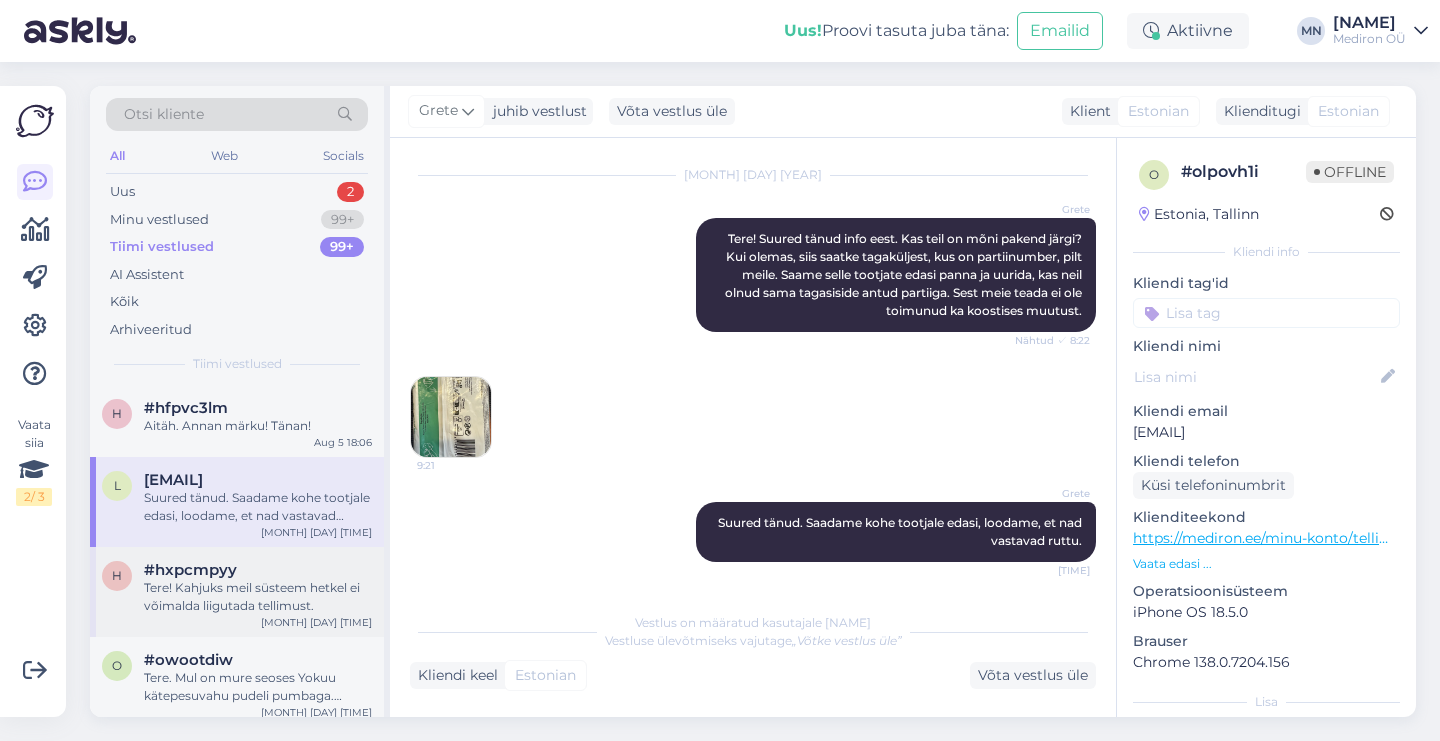 click on "Tere! Kahjuks meil süsteem hetkel ei võimalda liigutada tellimust." at bounding box center (258, 597) 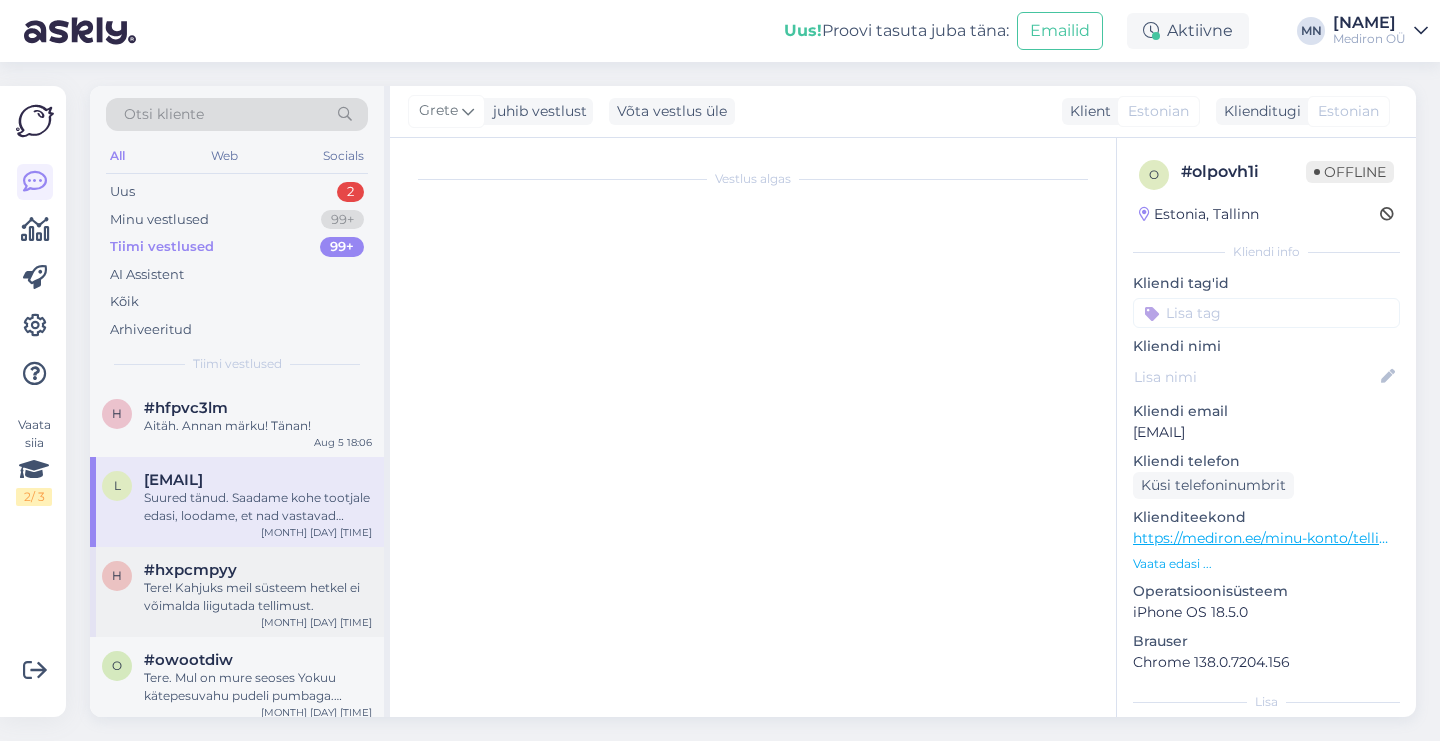 scroll, scrollTop: 0, scrollLeft: 0, axis: both 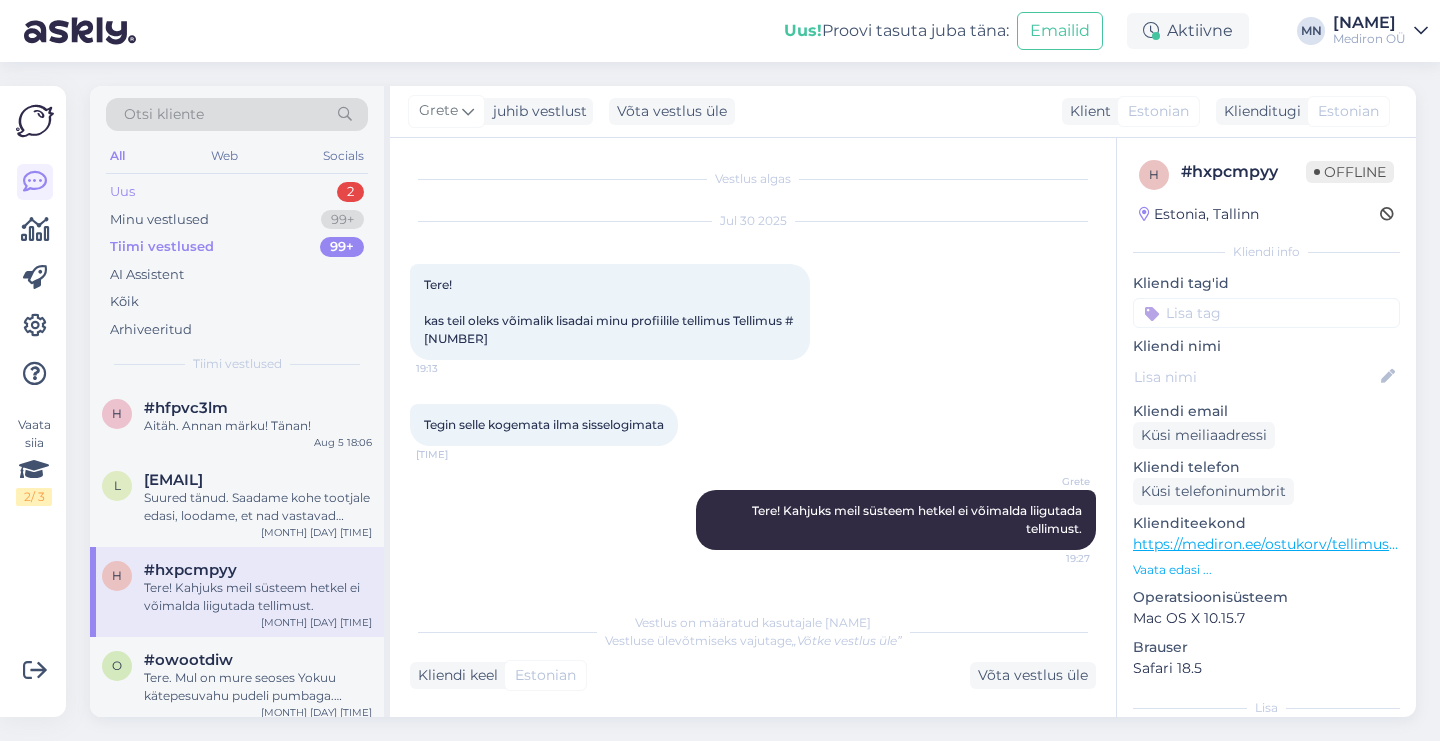 click on "Uus 2" at bounding box center [237, 192] 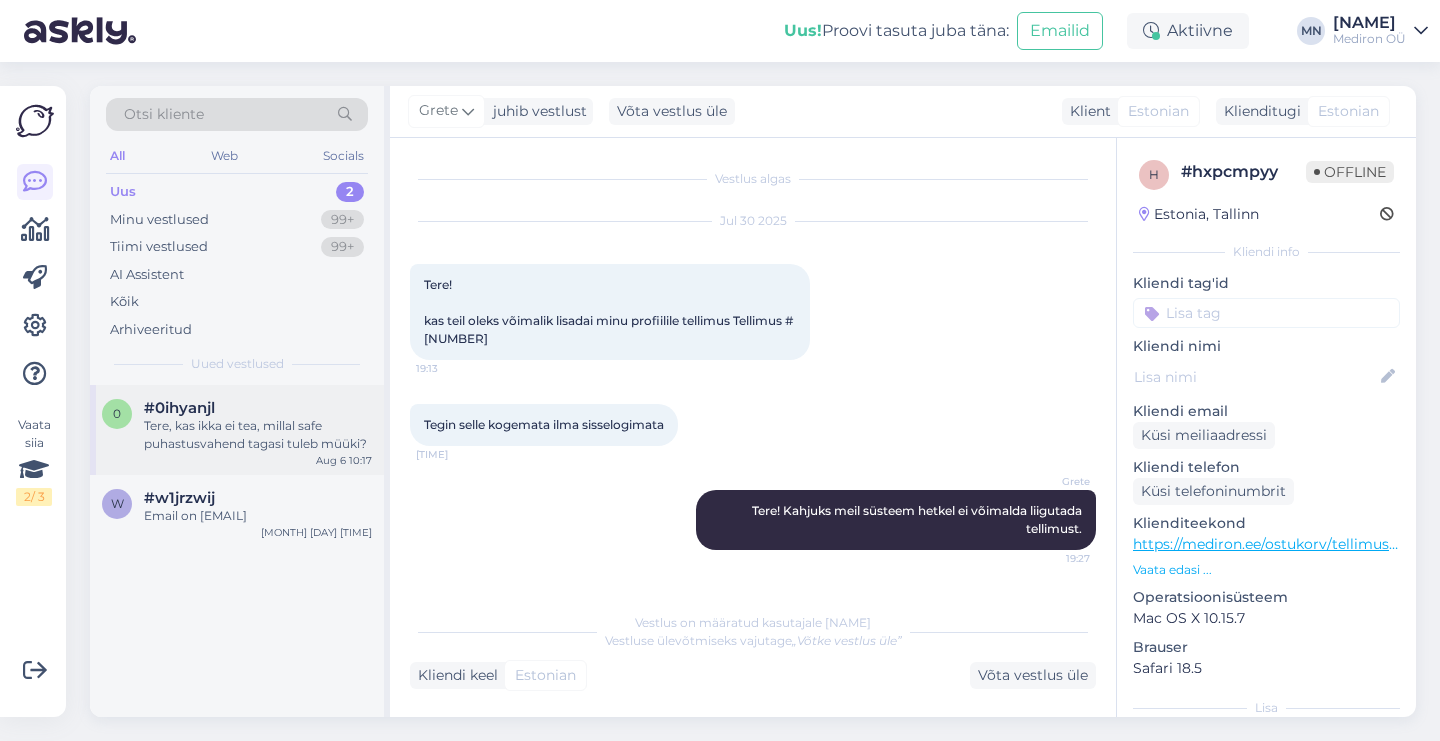 click on "Tere, kas ikka ei tea, millal safe puhastusvahend tagasi tuleb müüki?" at bounding box center [258, 435] 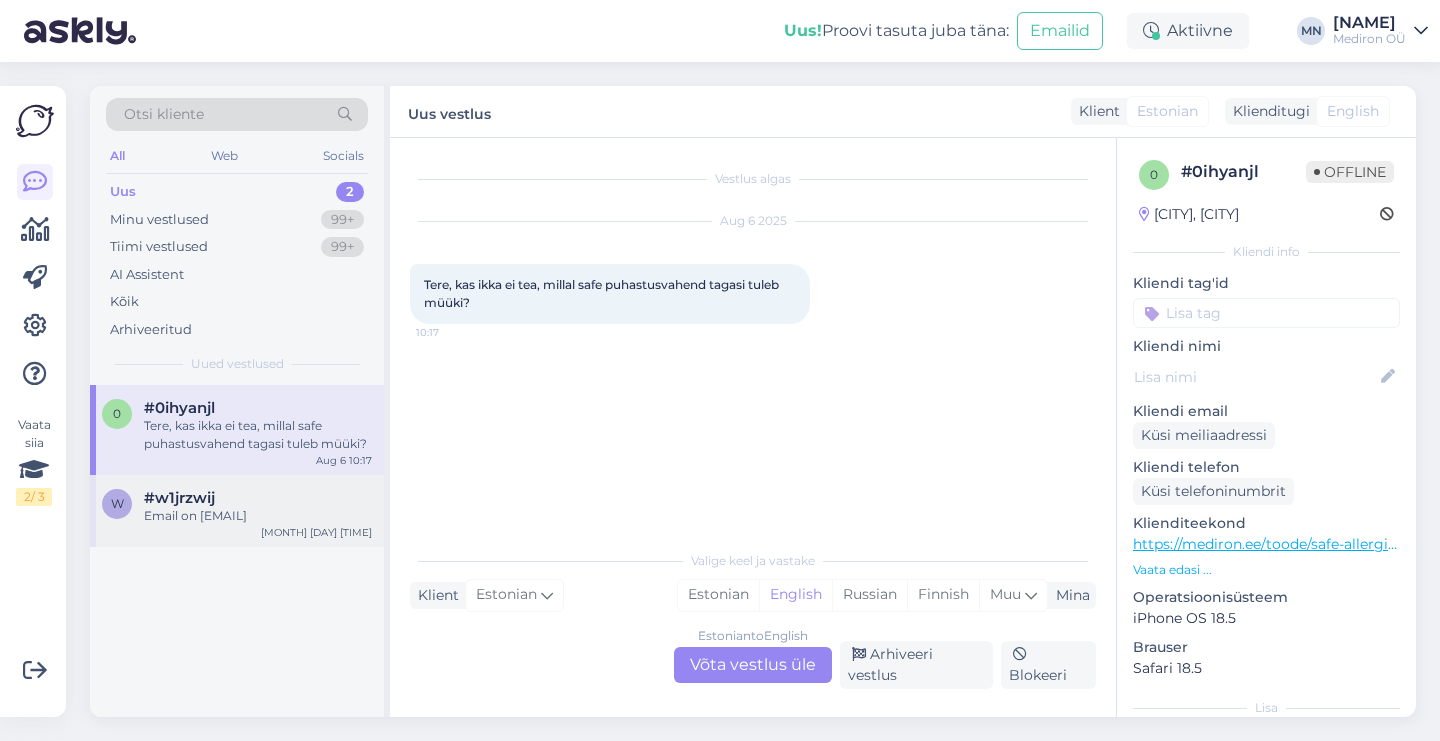 click on "w #w1jrzwij Email on jantsike@gmail.com Aug 1 21:53" at bounding box center [237, 511] 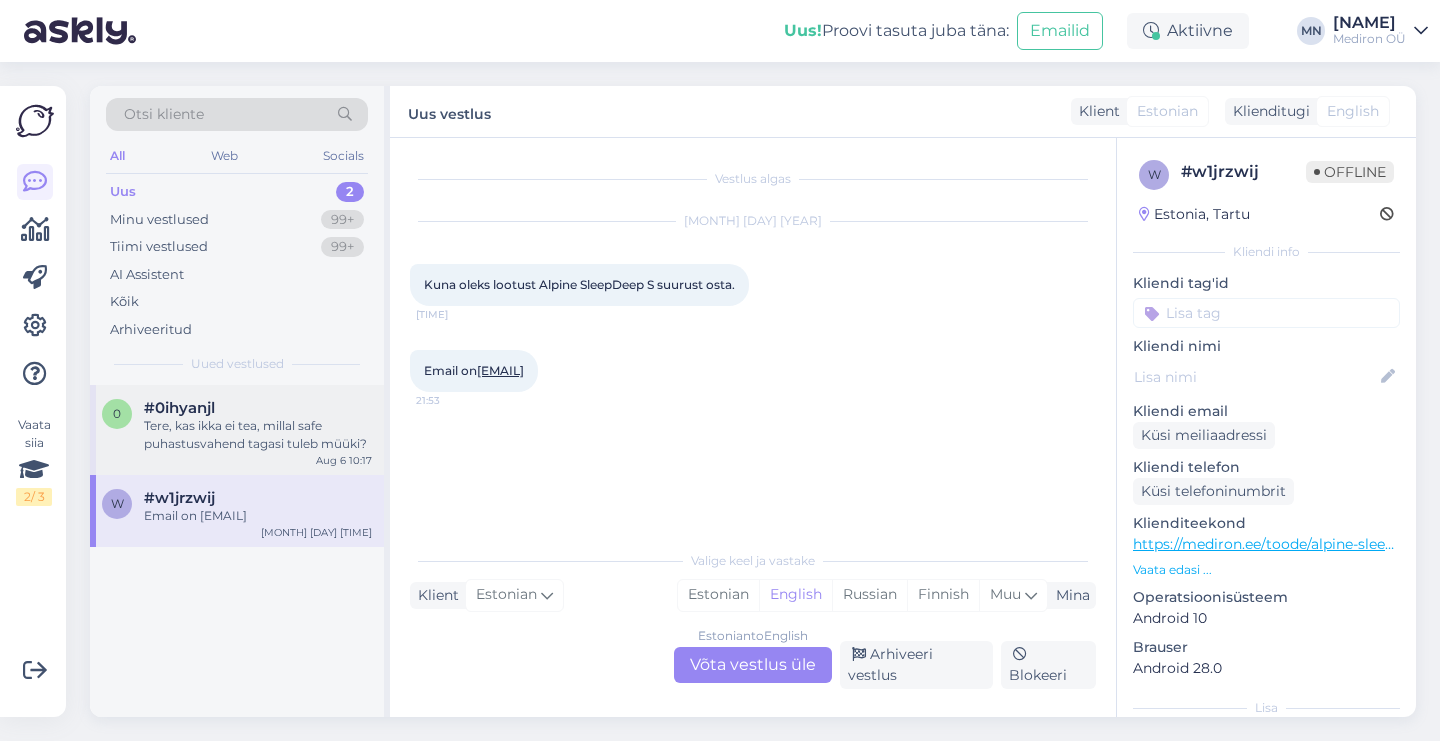 click on "Tere, kas ikka ei tea, millal safe puhastusvahend tagasi tuleb müüki?" at bounding box center (258, 435) 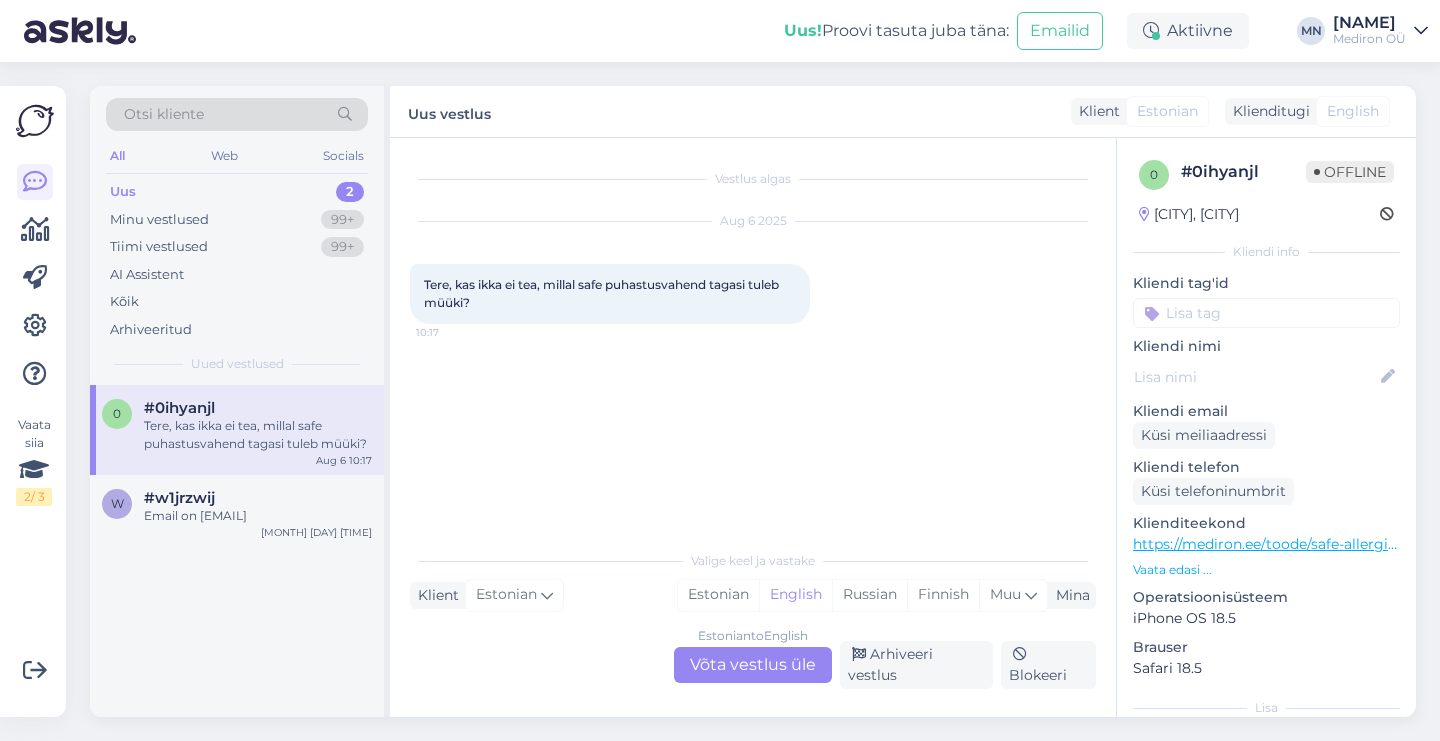 click on "Vaata edasi ..." at bounding box center (1266, 570) 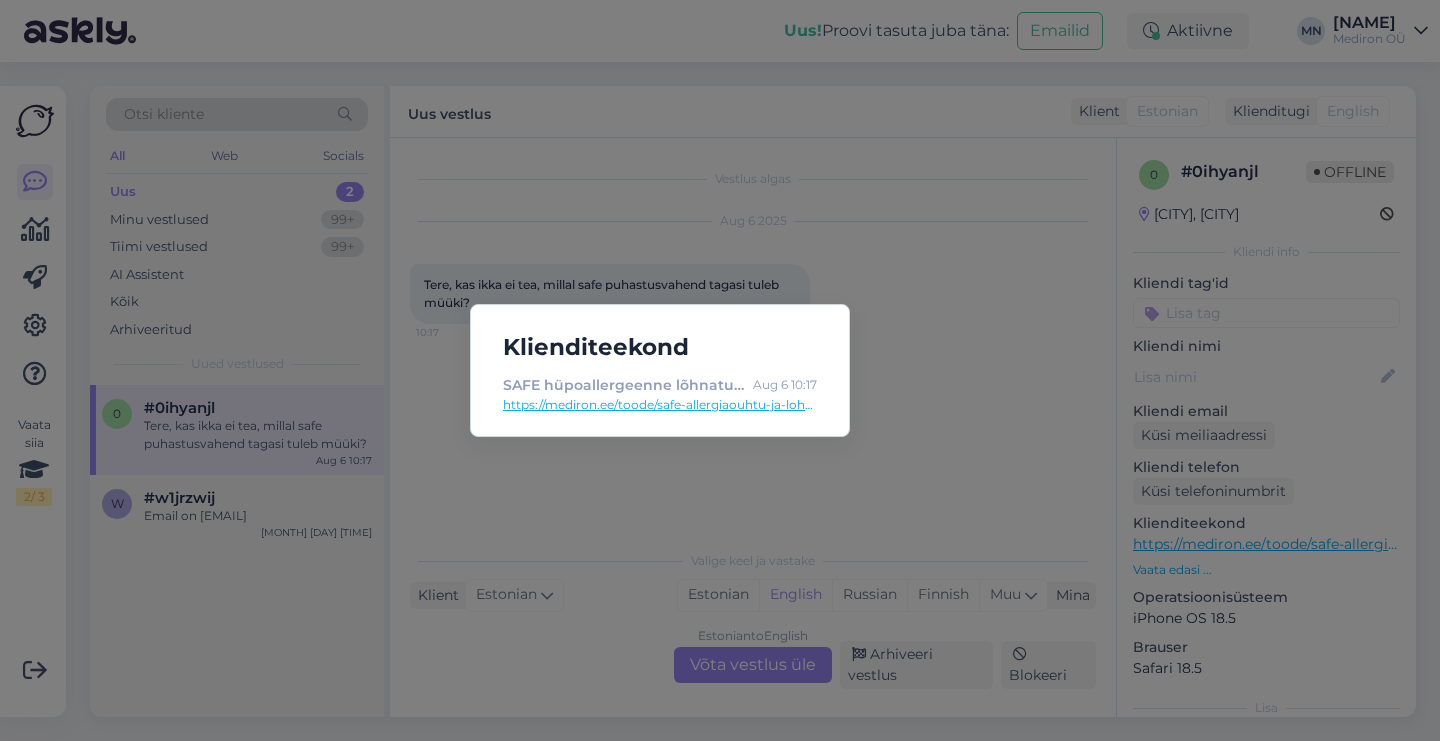 click on "https://mediron.ee/toode/safe-allergiaouhtu-ja-lohnatu-universaalne-puhastussprei-koikdele-pindadele-kaasa-arvatud-laste-manguasjad-pinnad-esemed-500ml/" at bounding box center [660, 405] 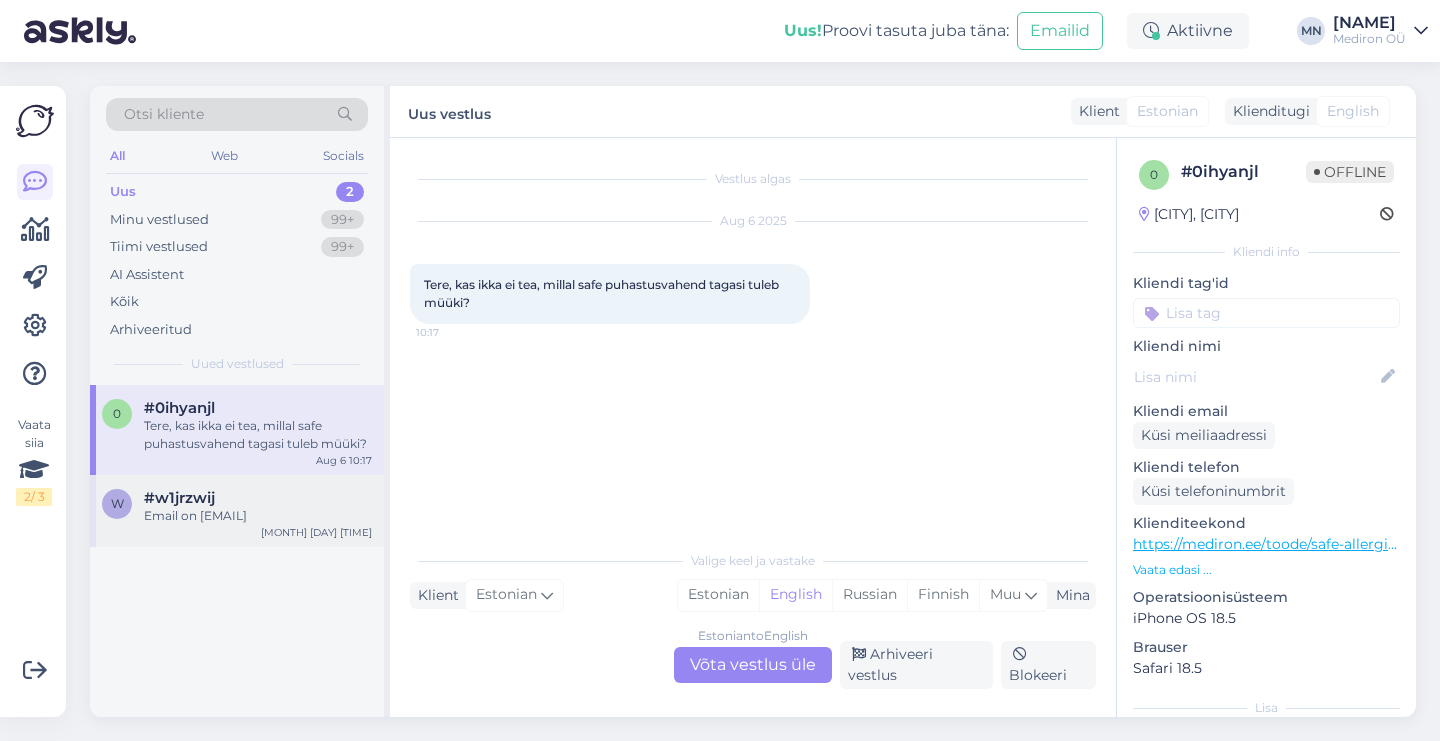 click on "Email on [EMAIL]" at bounding box center (258, 516) 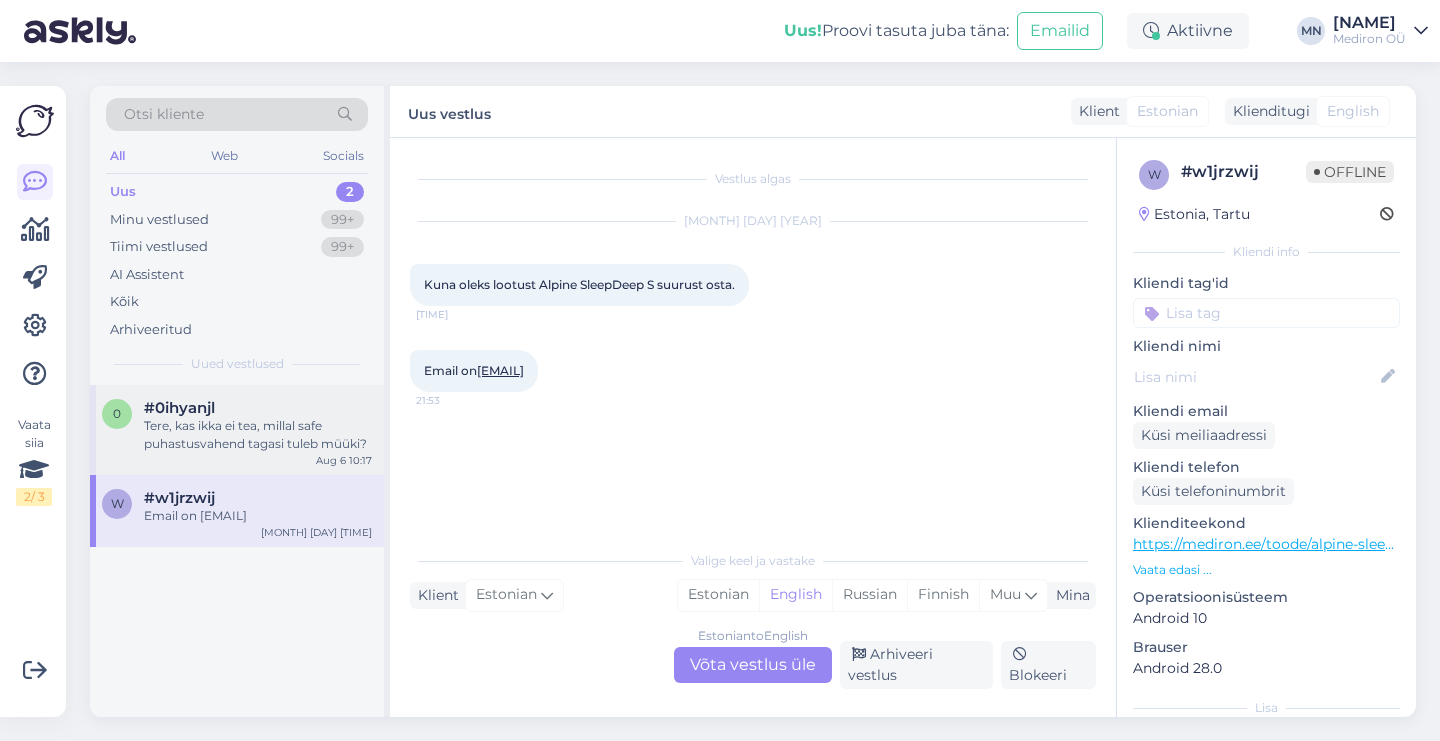 click on "Tere, kas ikka ei tea, millal safe puhastusvahend tagasi tuleb müüki?" at bounding box center [258, 435] 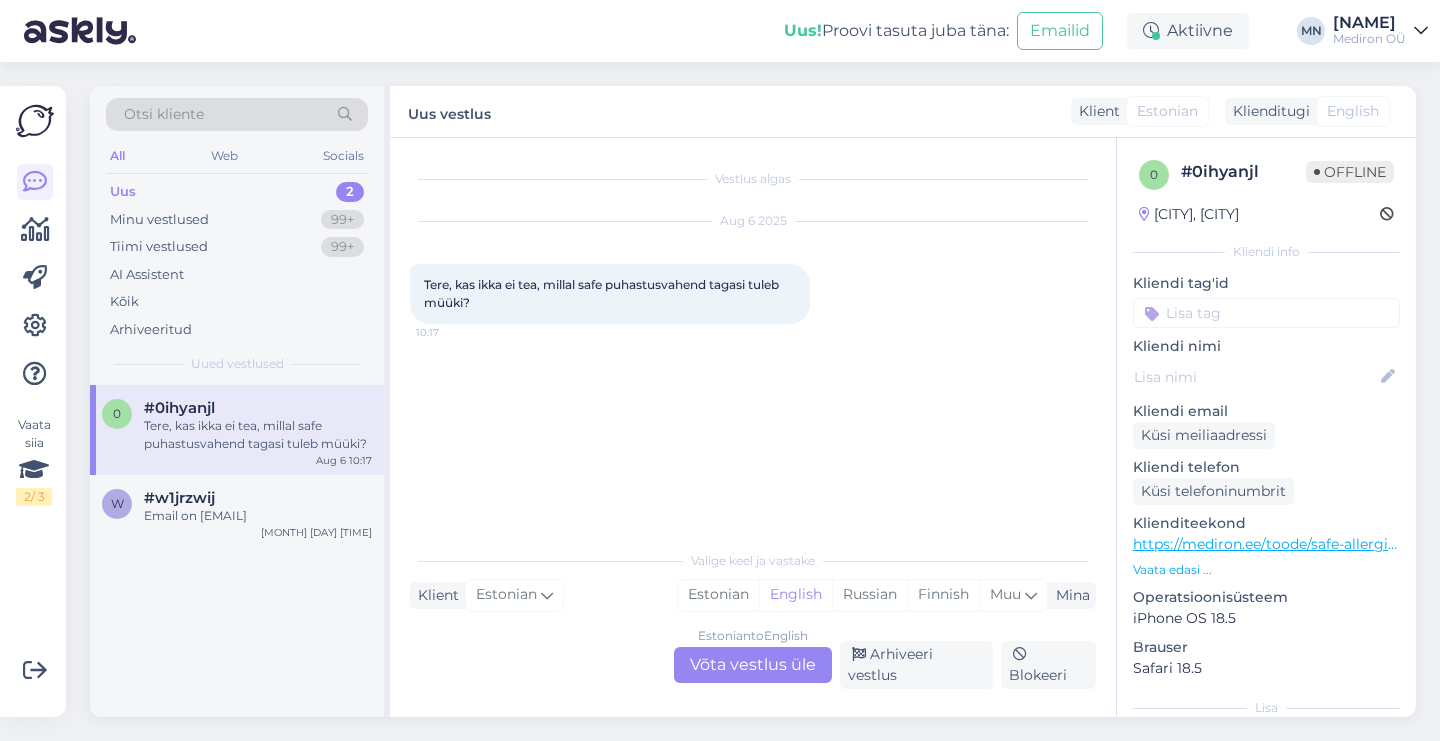 click on "Estonian  to  English Võta vestlus üle" at bounding box center (753, 665) 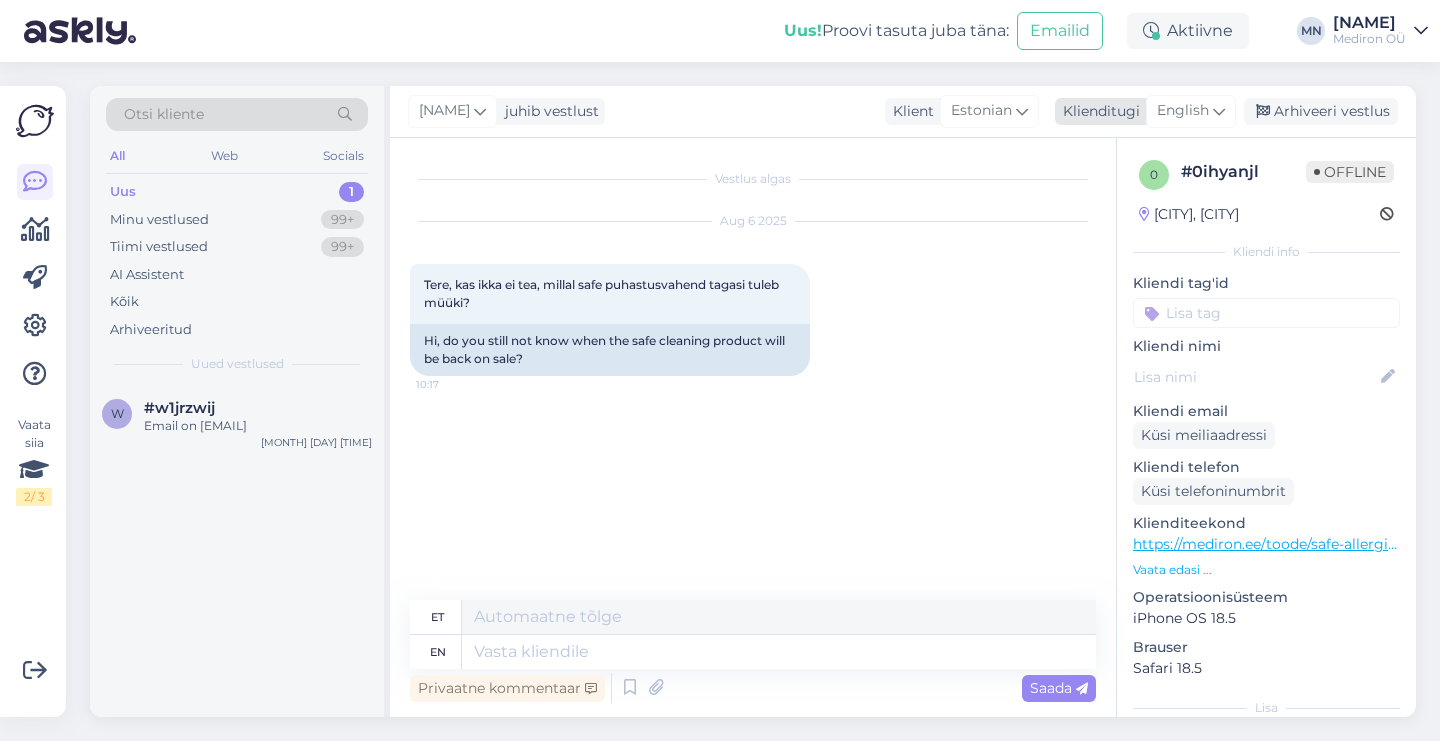 click on "English" at bounding box center [1183, 111] 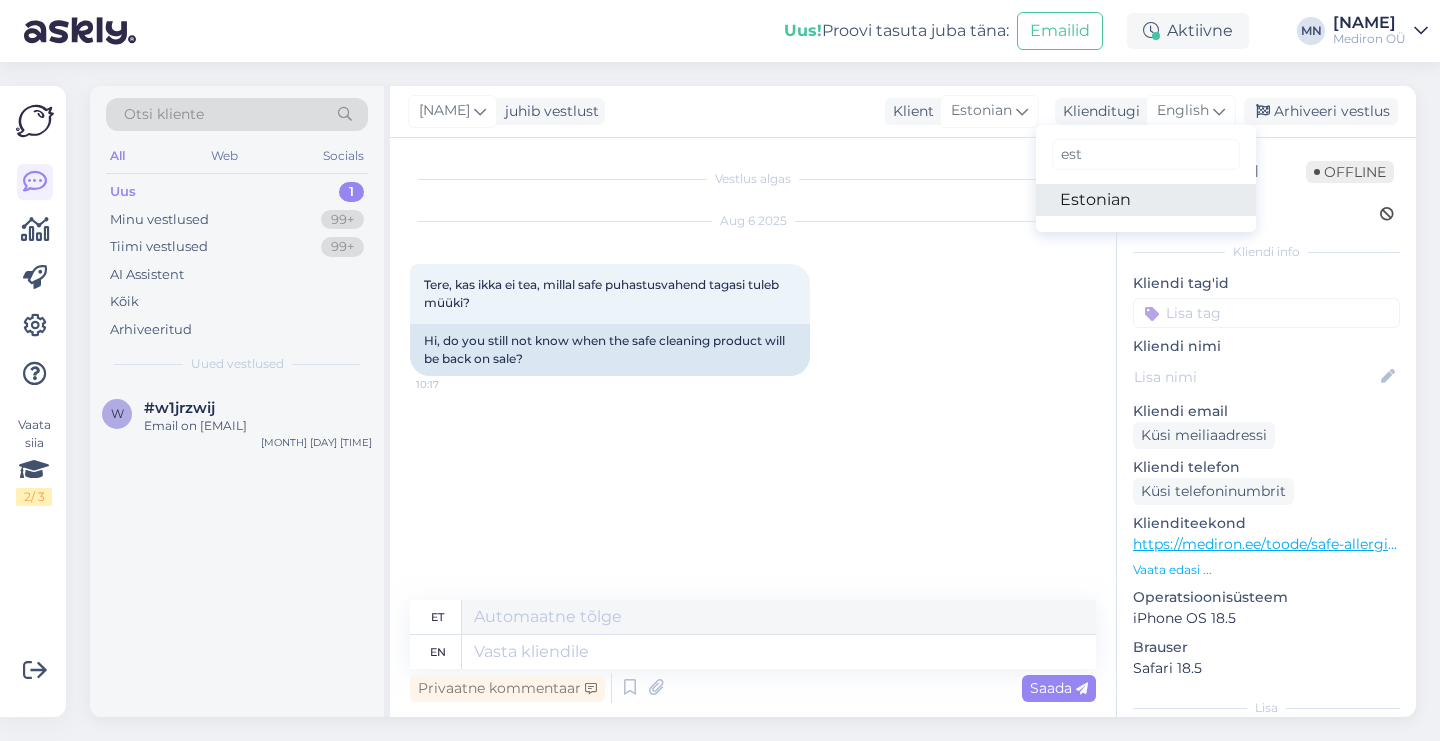 type on "est" 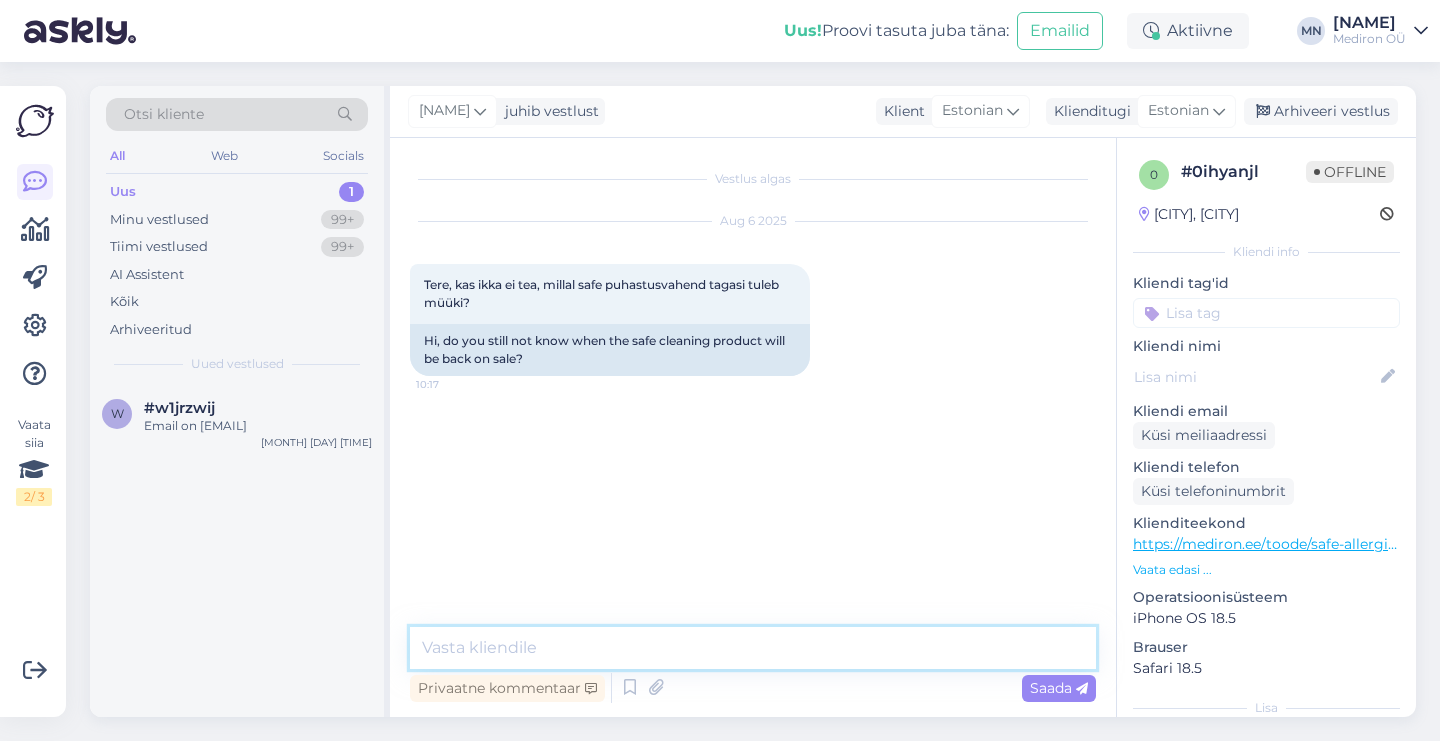 click at bounding box center [753, 648] 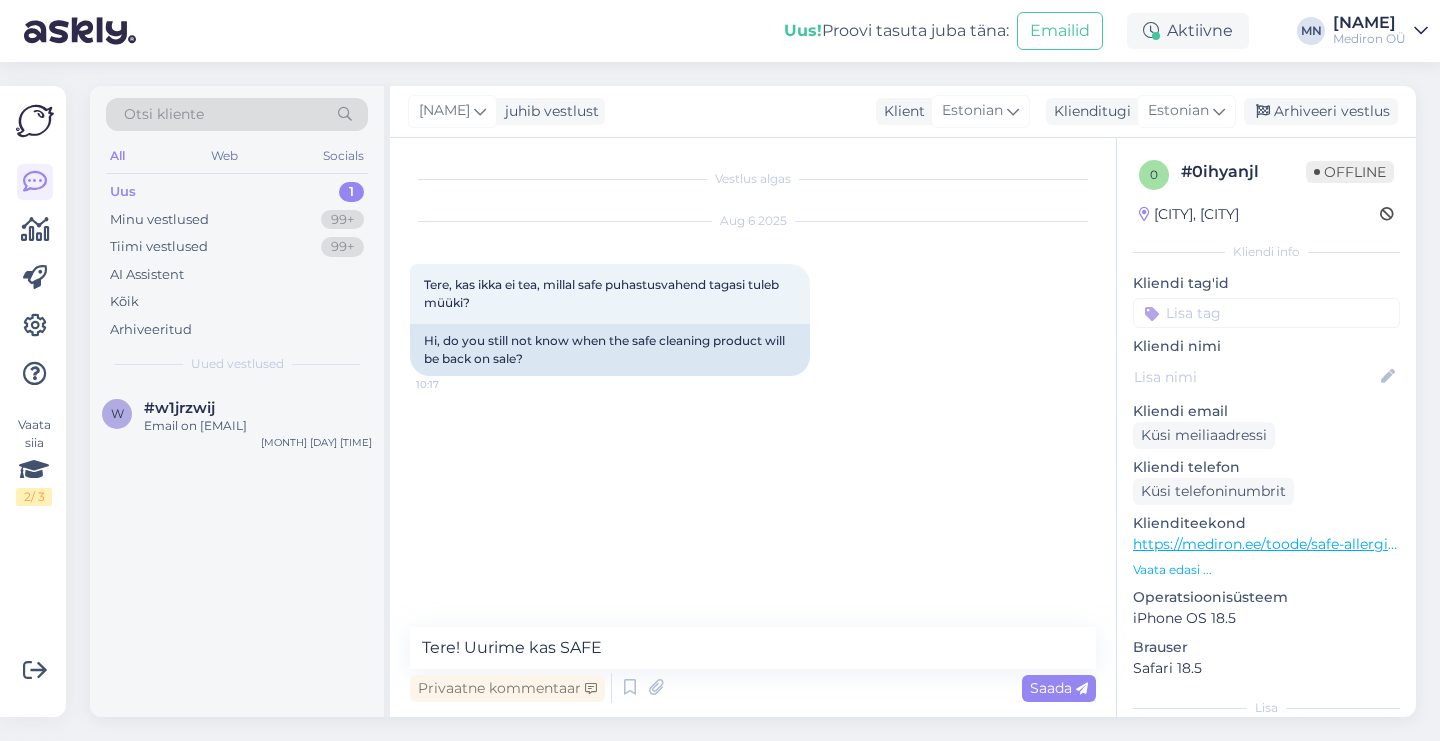 click on "https://mediron.ee/toode/safe-allergiaouhtu-ja-lohnatu-universaalne-puhastussprei-koikdele-pindadele-kaasa-arvatud-laste-manguasjad-pinnad-esemed-500ml/" at bounding box center (1690, 544) 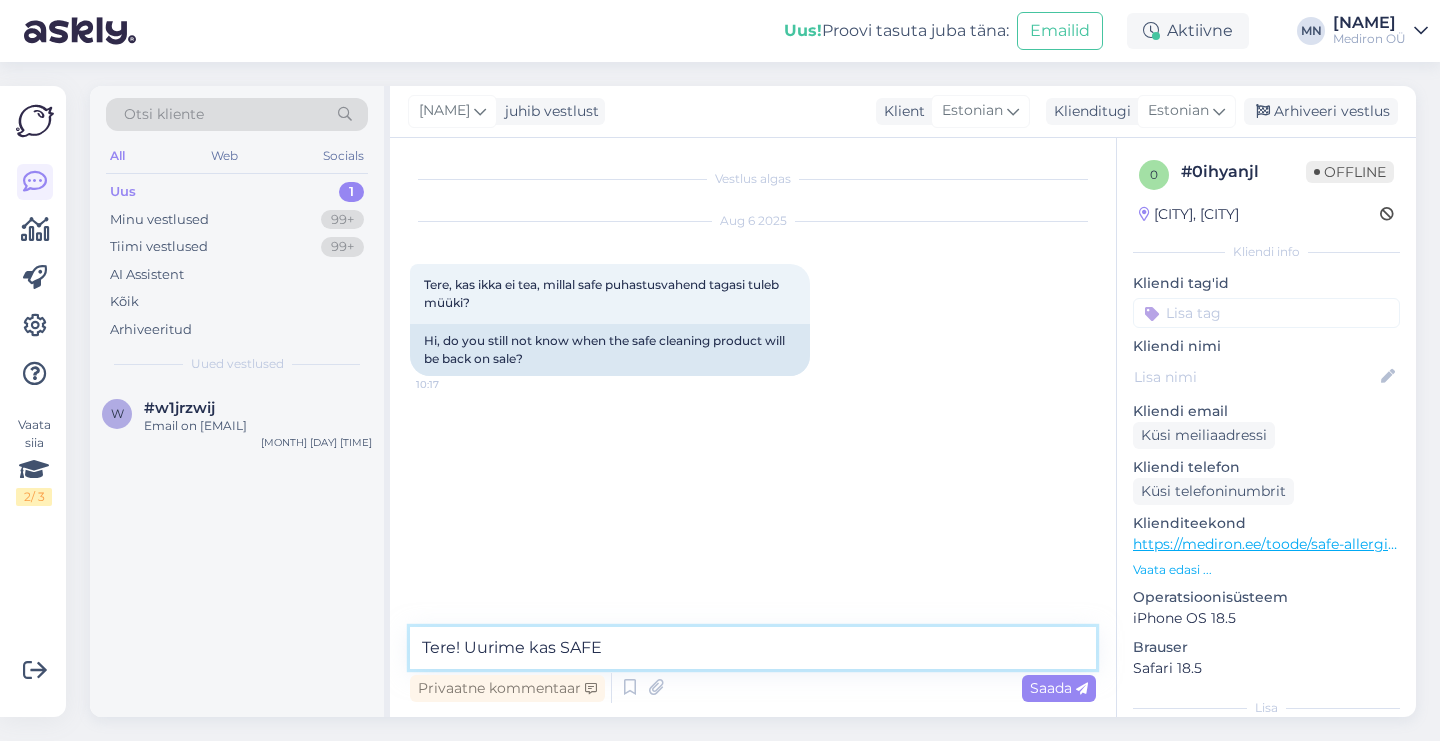 click on "Tere! Uurime kas SAFE" at bounding box center [753, 648] 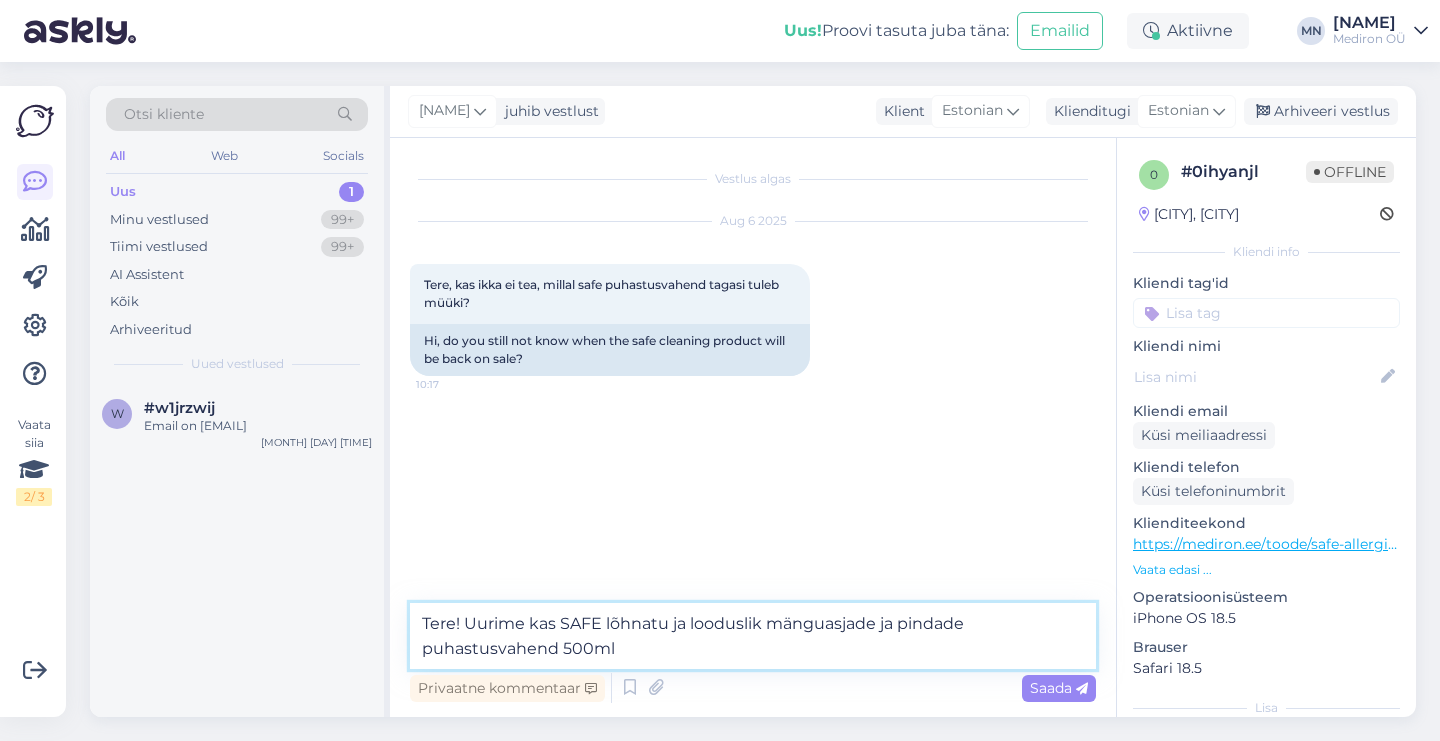 click on "Tere! Uurime kas SAFE lõhnatu ja looduslik mänguasjade ja pindade puhastusvahend 500ml" at bounding box center [753, 636] 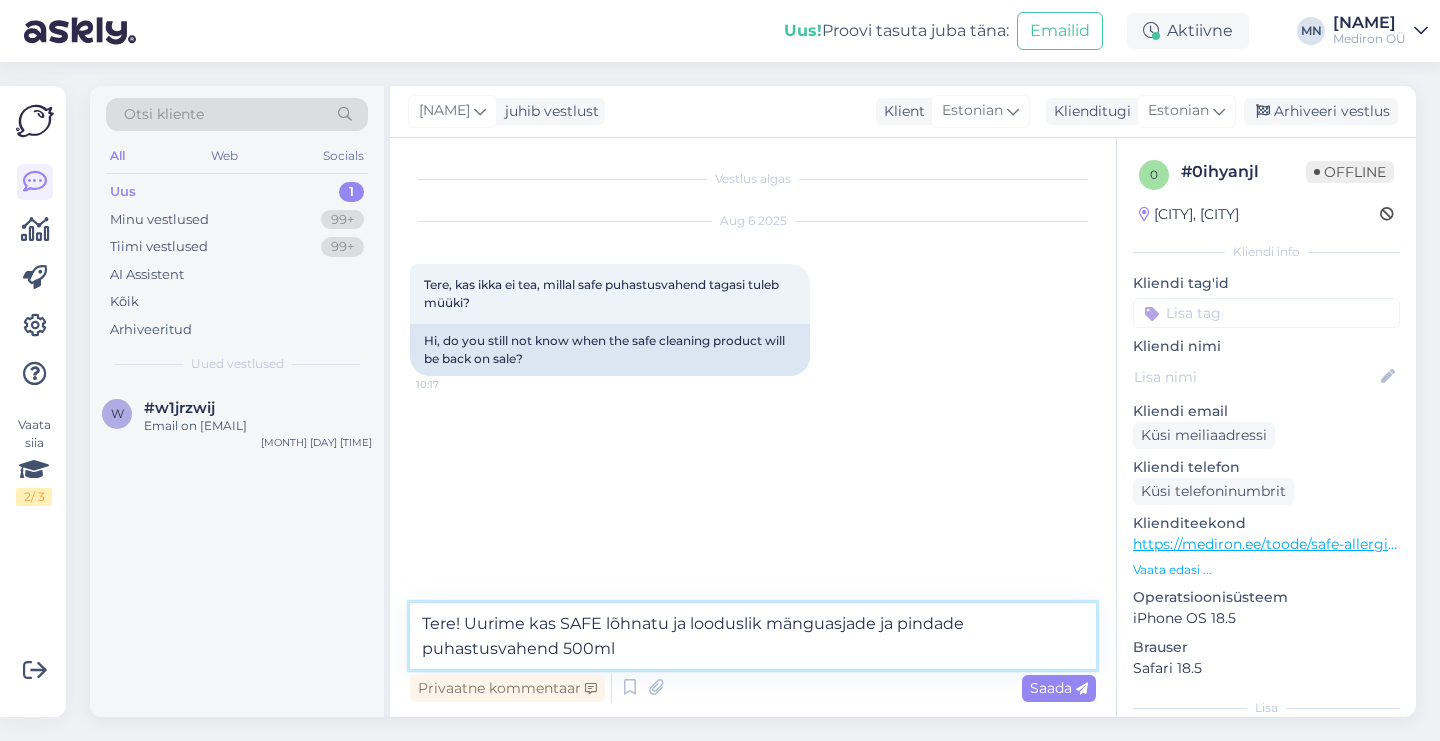 drag, startPoint x: 554, startPoint y: 620, endPoint x: 501, endPoint y: 627, distance: 53.460266 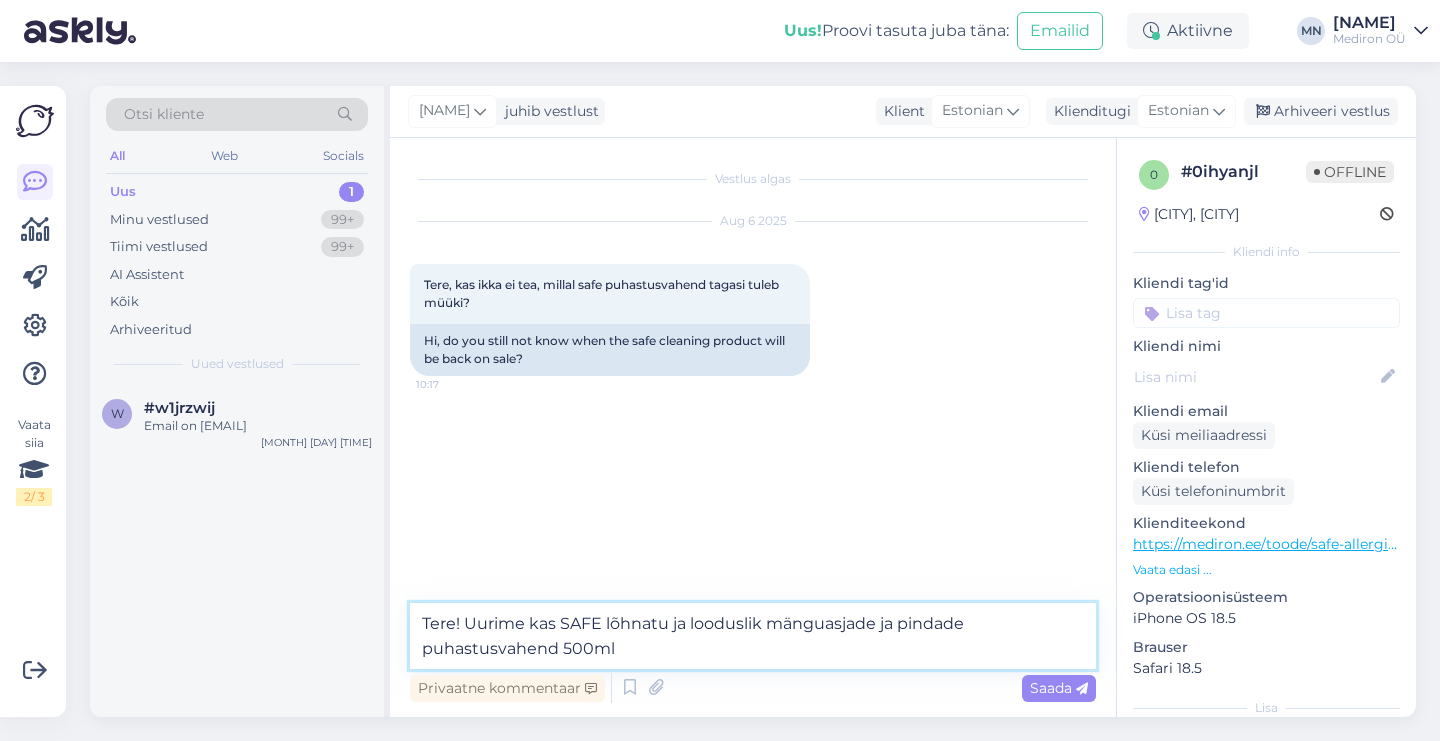 click on "Tere! Uurime kas SAFE lõhnatu ja looduslik mänguasjade ja pindade puhastusvahend 500ml" at bounding box center [753, 636] 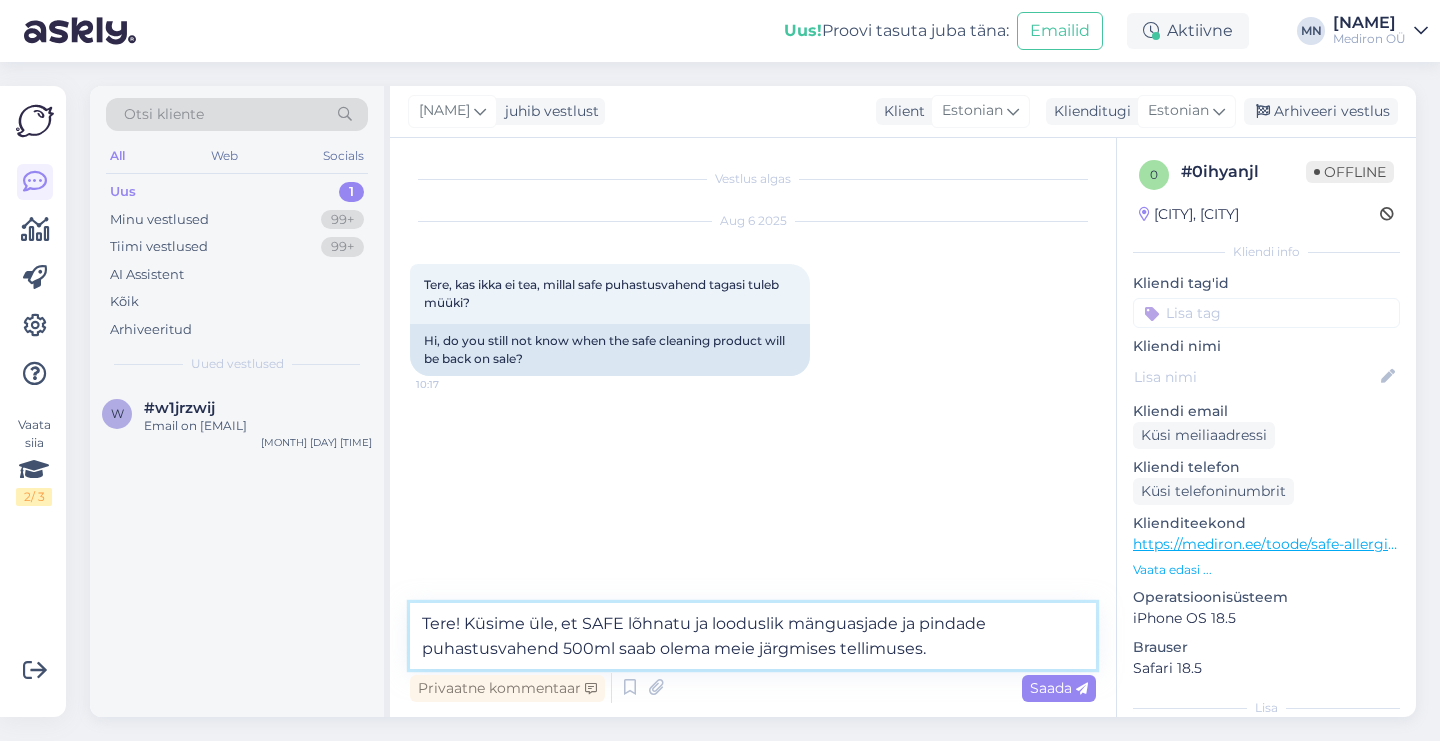 click on "Tere! Küsime üle, et SAFE lõhnatu ja looduslik mänguasjade ja pindade puhastusvahend 500ml saab olema meie järgmises tellimuses." at bounding box center [753, 636] 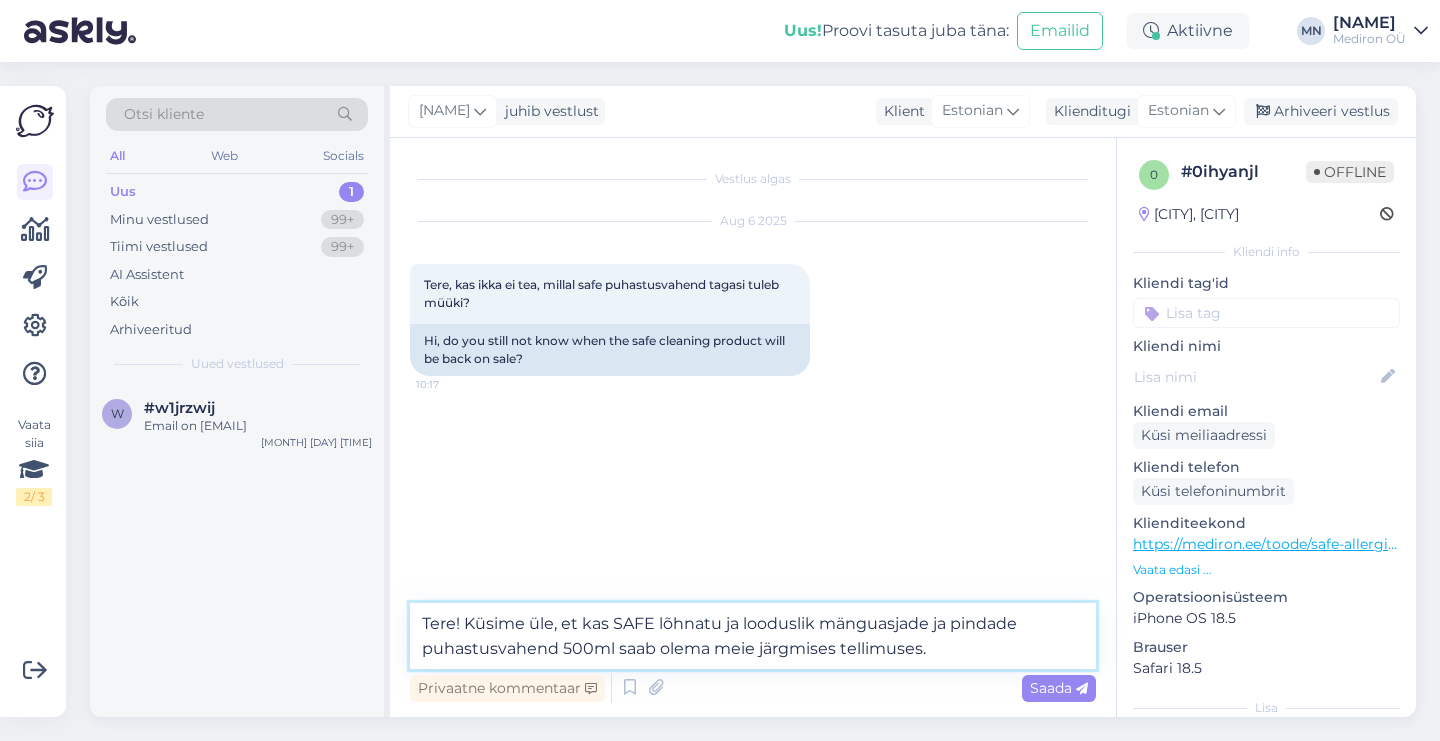 click on "Tere! Küsime üle, et kas SAFE lõhnatu ja looduslik mänguasjade ja pindade puhastusvahend 500ml saab olema meie järgmises tellimuses." at bounding box center [753, 636] 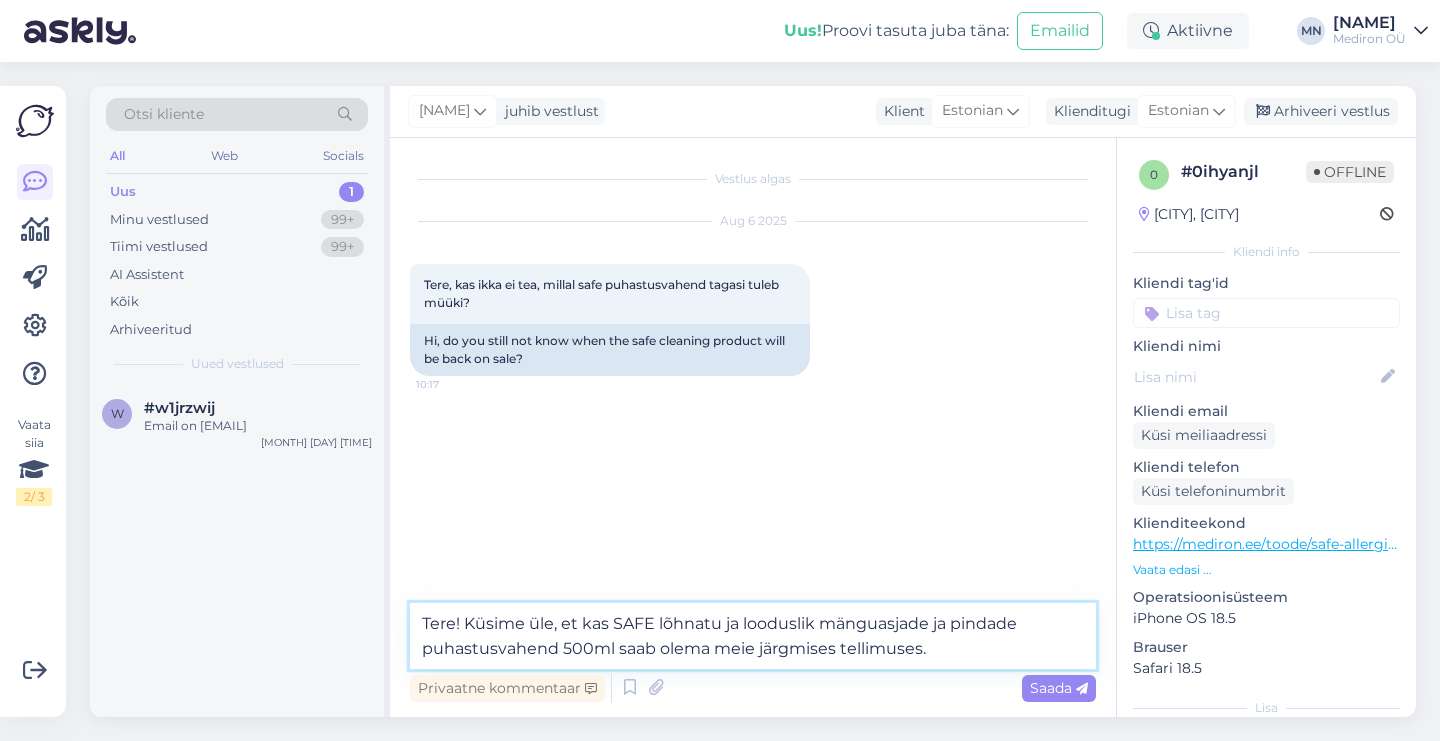 scroll, scrollTop: 0, scrollLeft: 0, axis: both 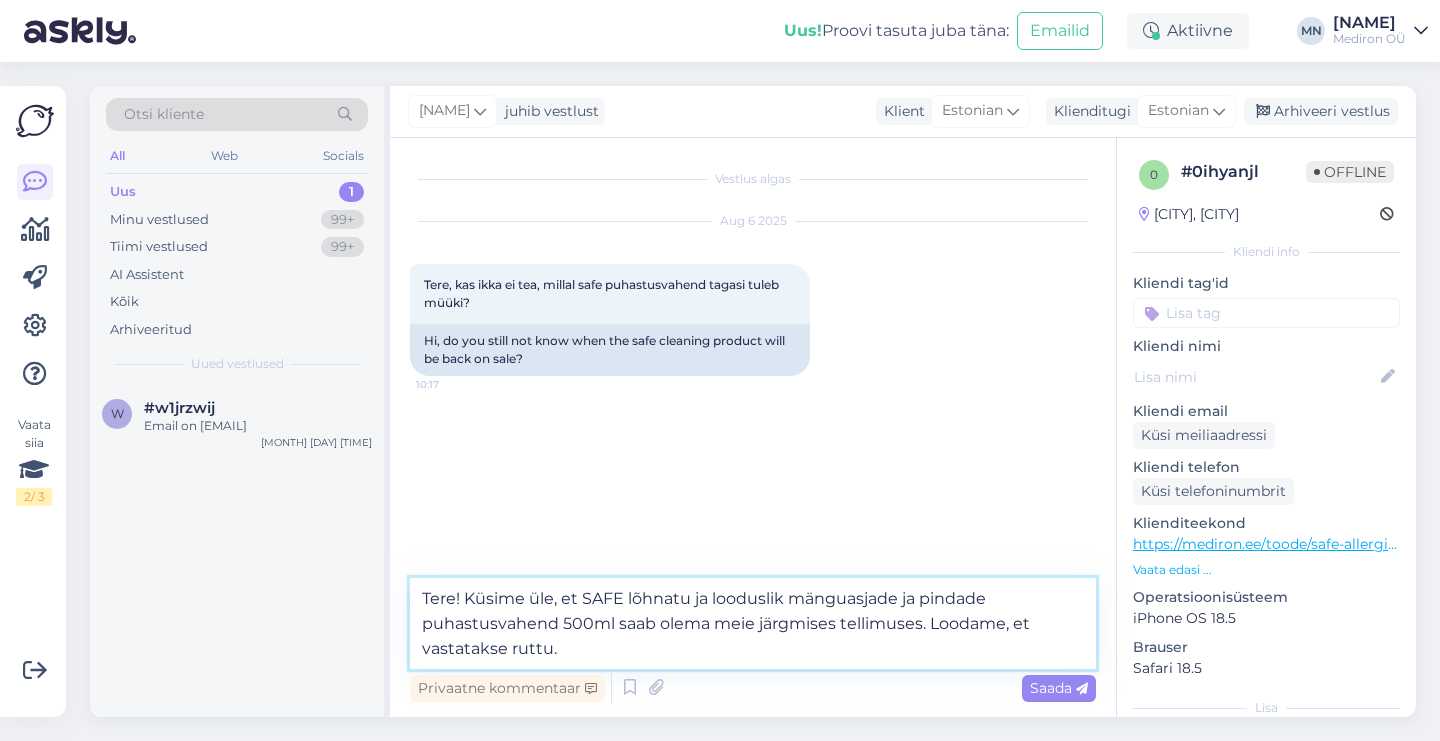 type on "Tere! Küsime üle, et kas SAFE lõhnatu ja looduslik mänguasjade ja pindade puhastusvahend 500ml saab olema meie järgmises tellimuses. Loodame, et vastatakse ruttu." 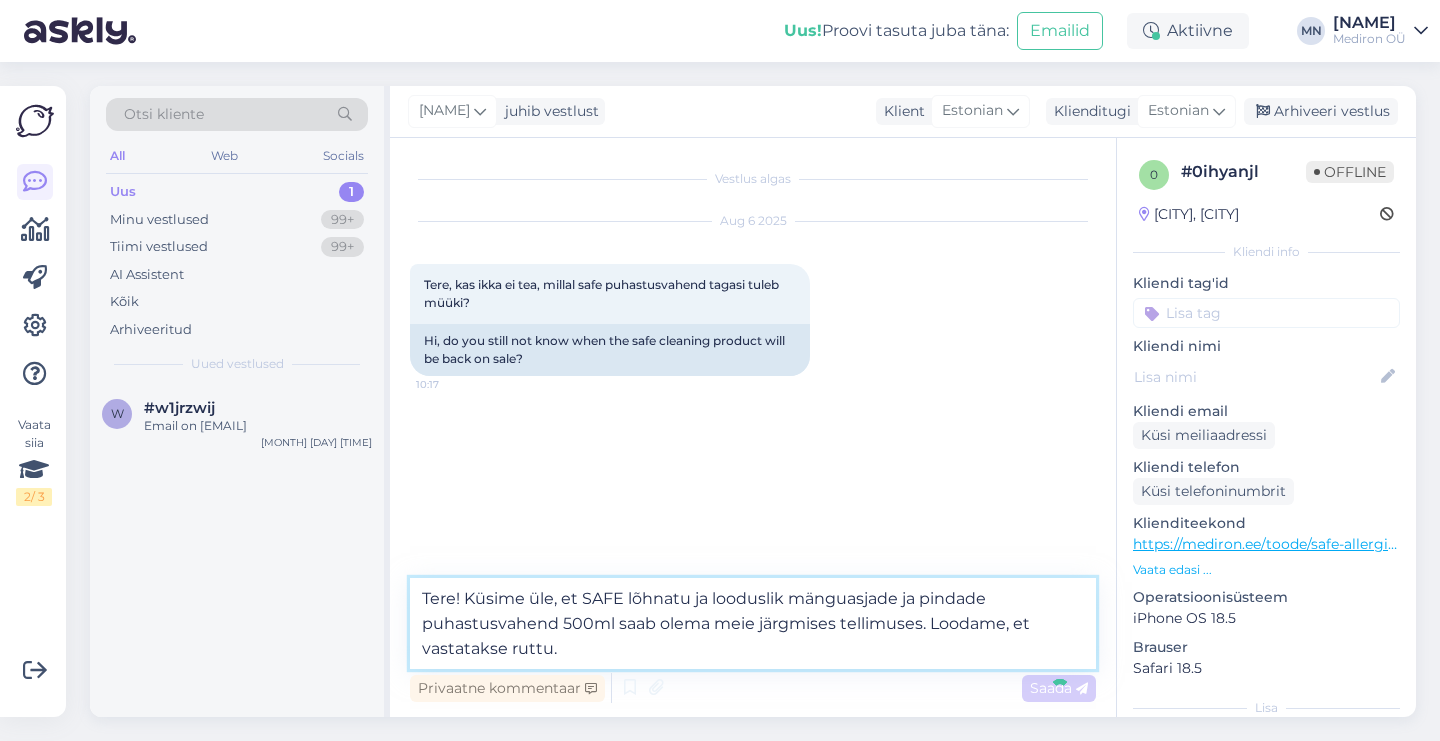 type 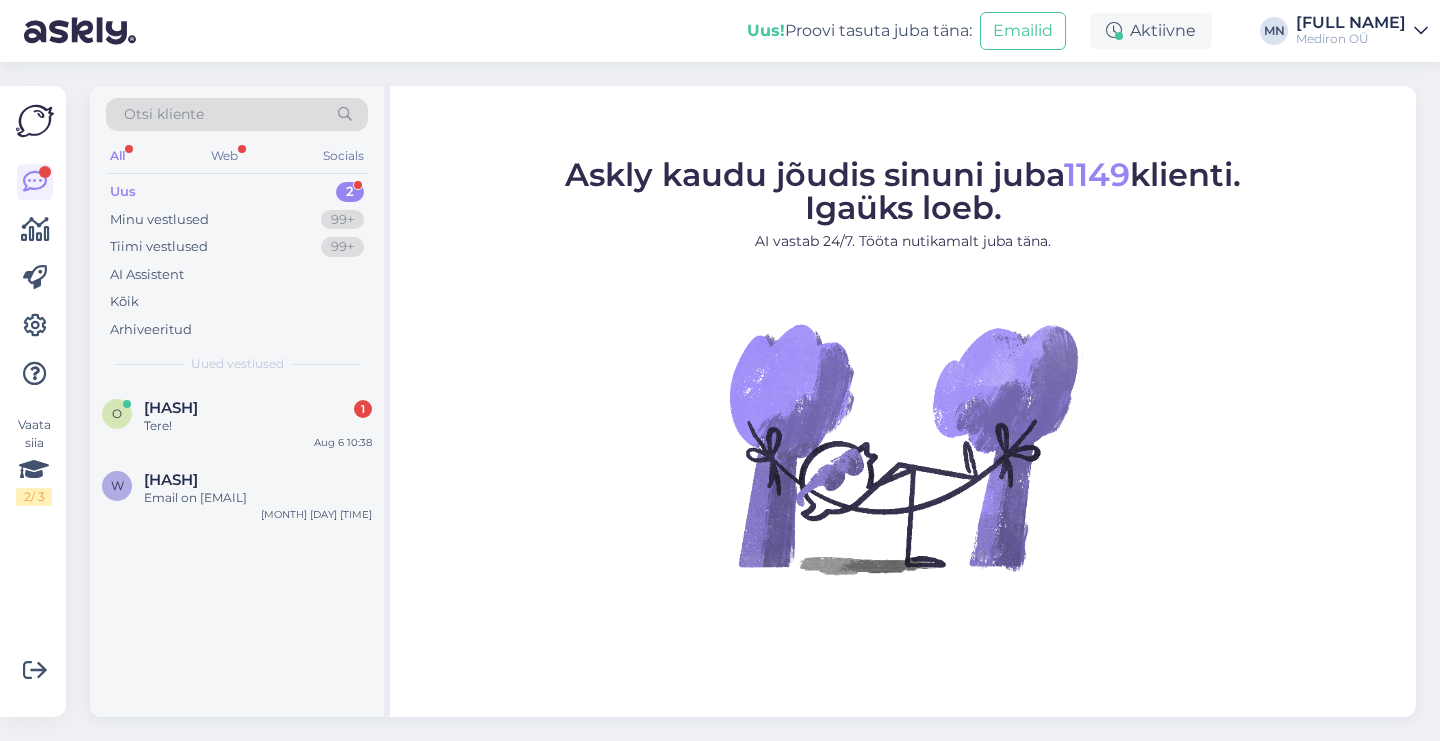 scroll, scrollTop: 0, scrollLeft: 0, axis: both 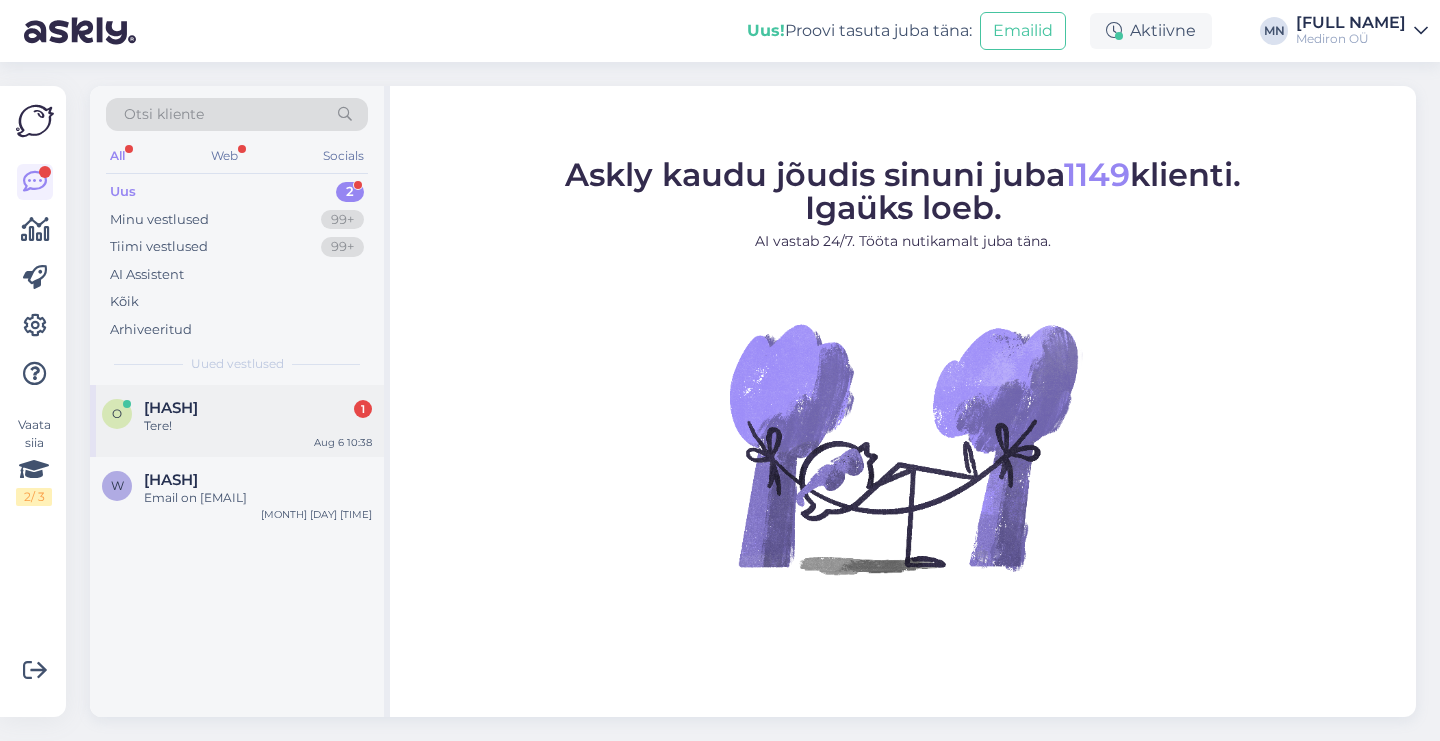 click on "Tere!" at bounding box center (258, 426) 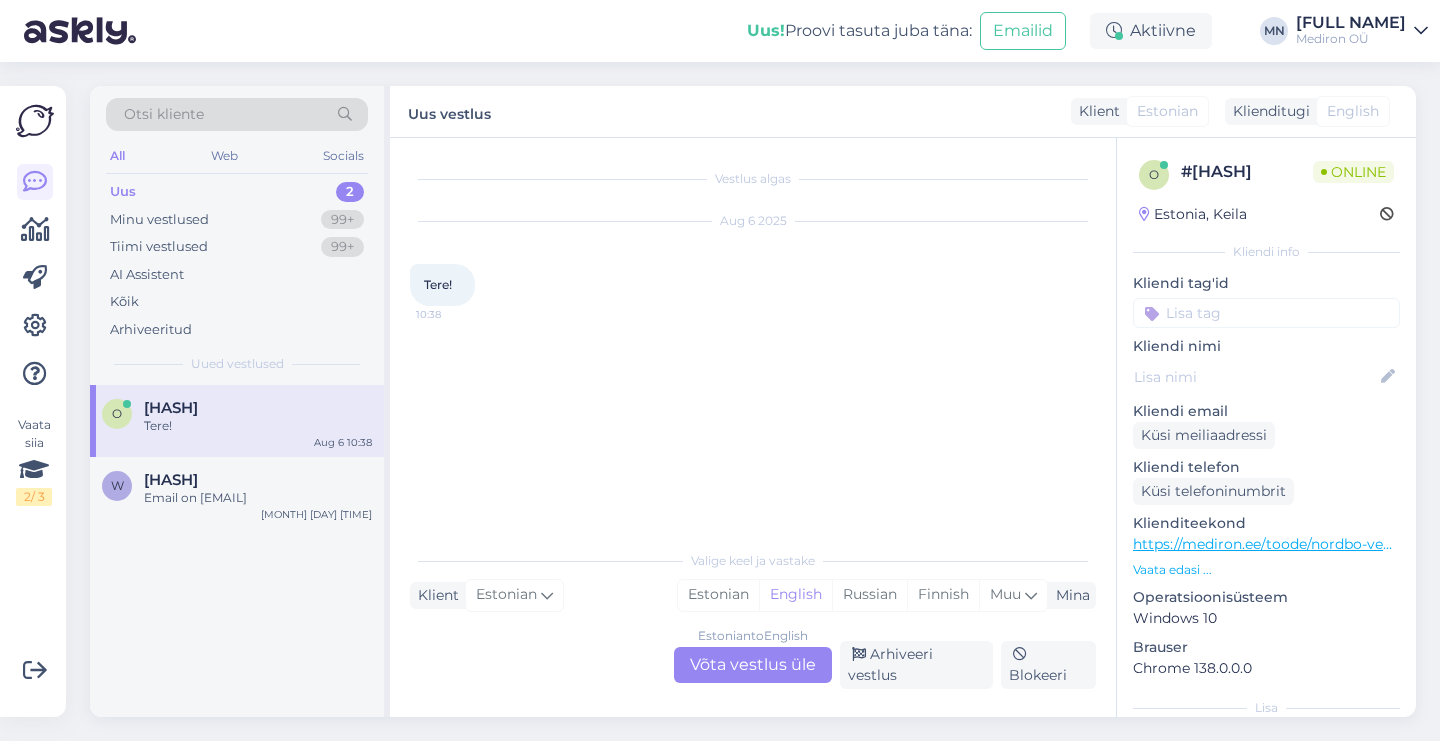 click on "Vaata edasi ..." at bounding box center [1266, 570] 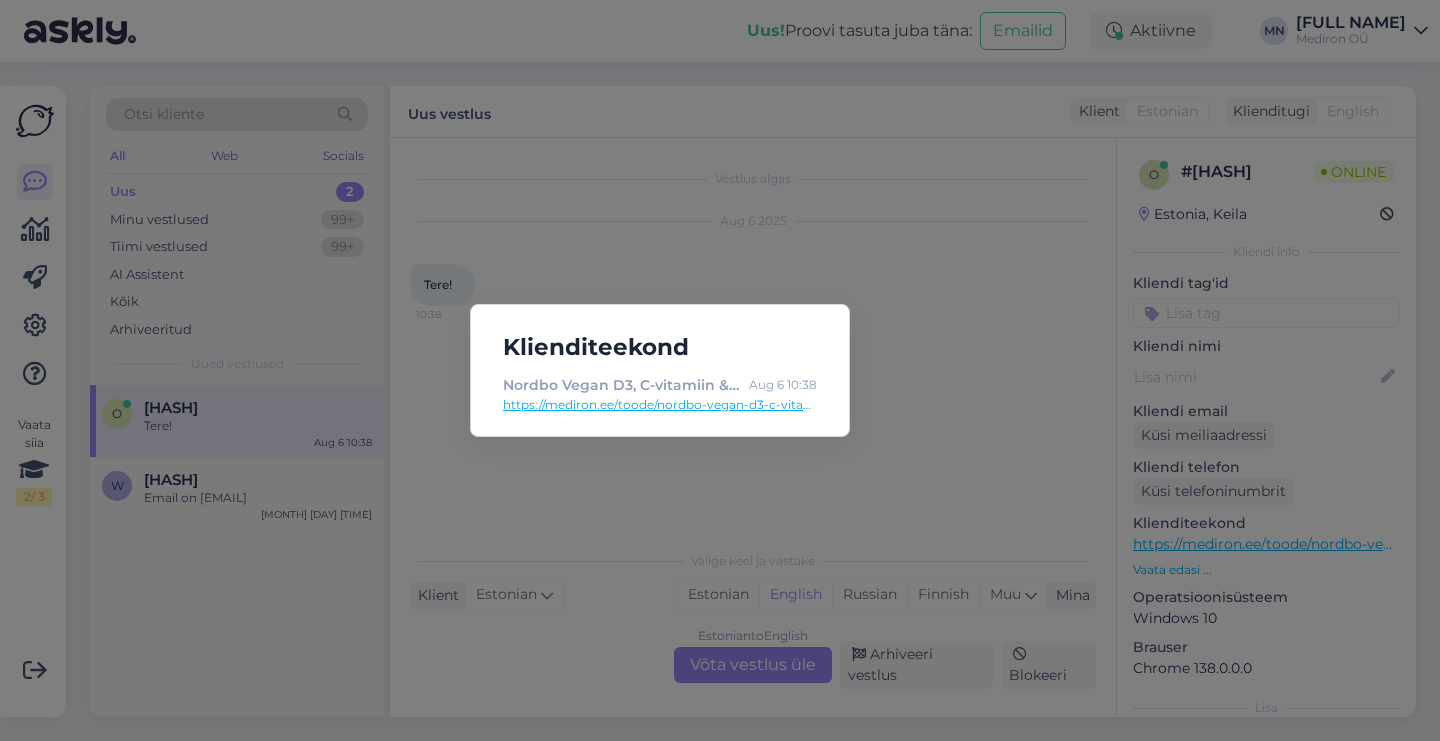 click on "https://mediron.ee/toode/nordbo-vegan-d3-c-vitamiin-tsink-90-kapslit/" at bounding box center (660, 405) 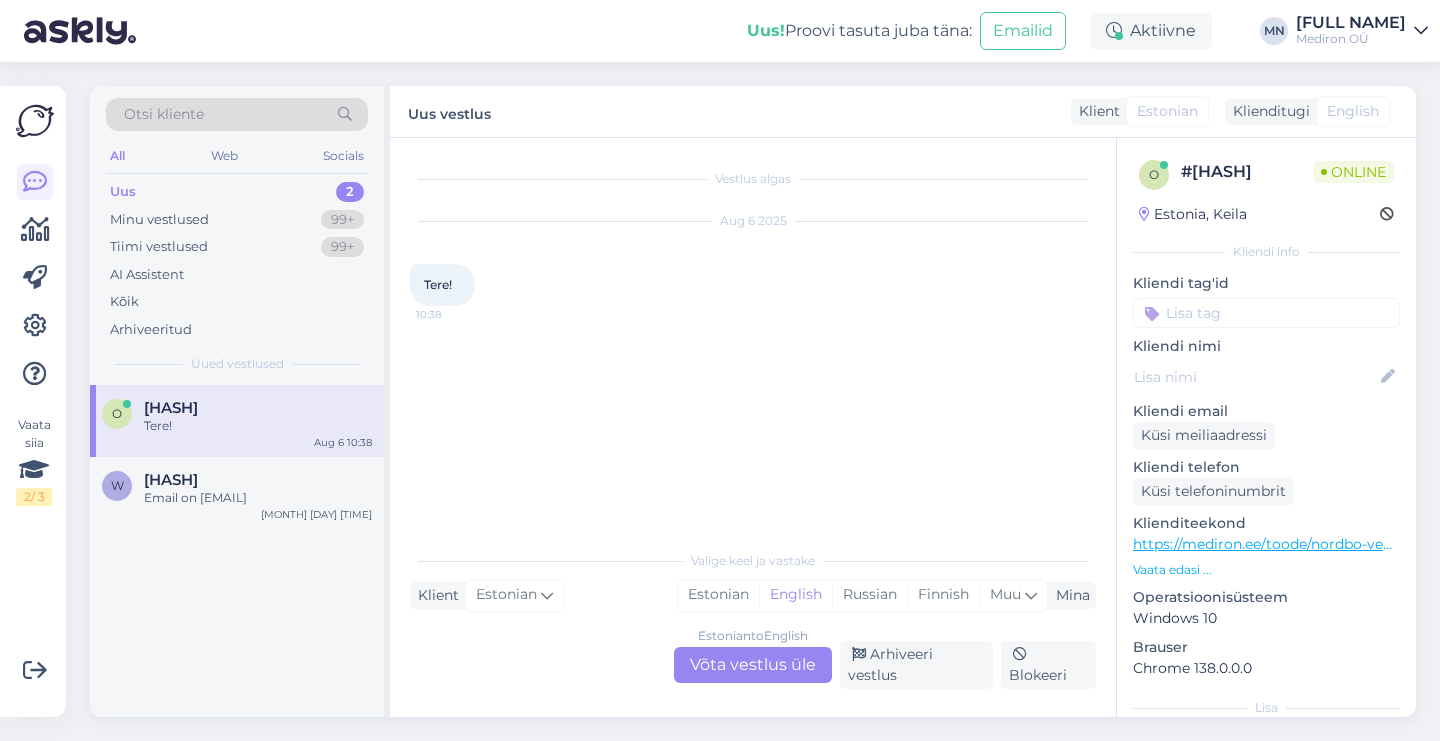click on "English" at bounding box center (1353, 111) 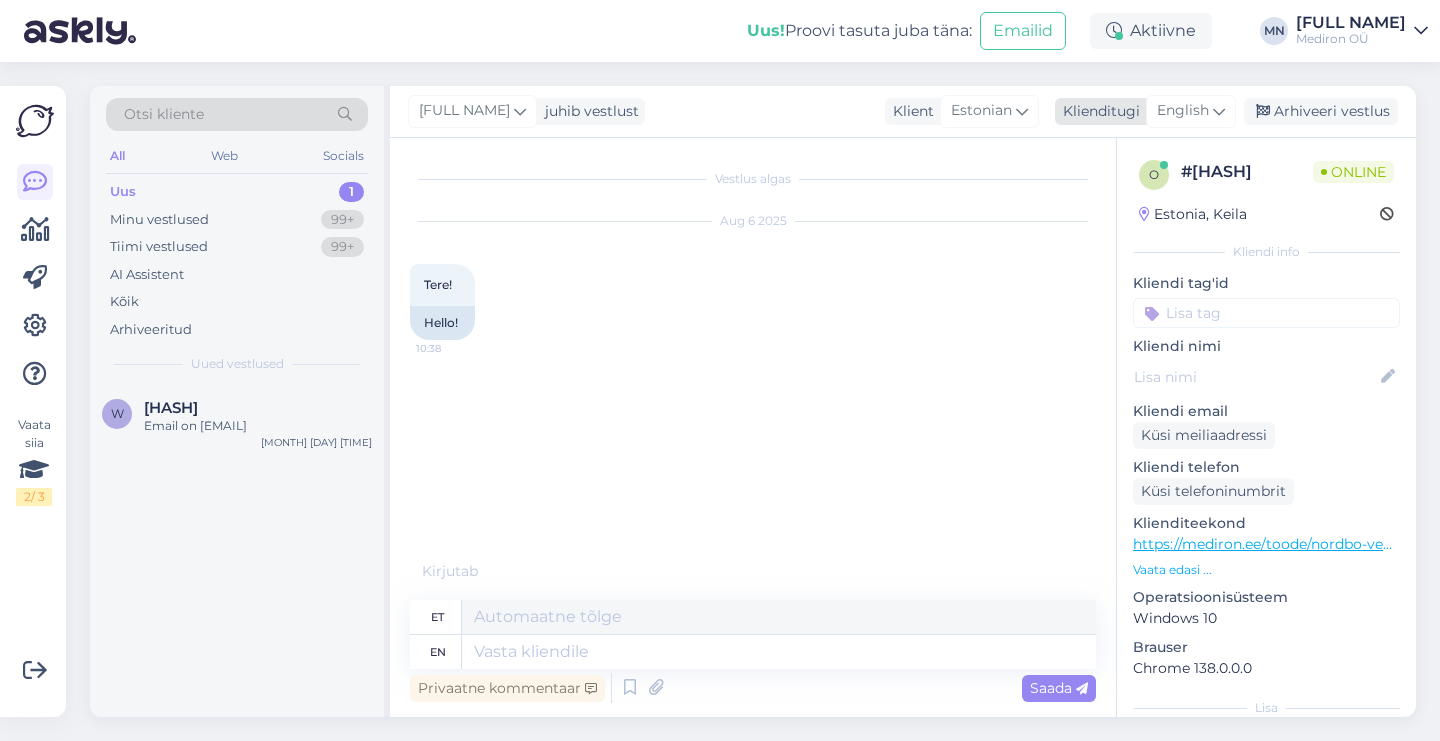 click on "English" at bounding box center (1183, 111) 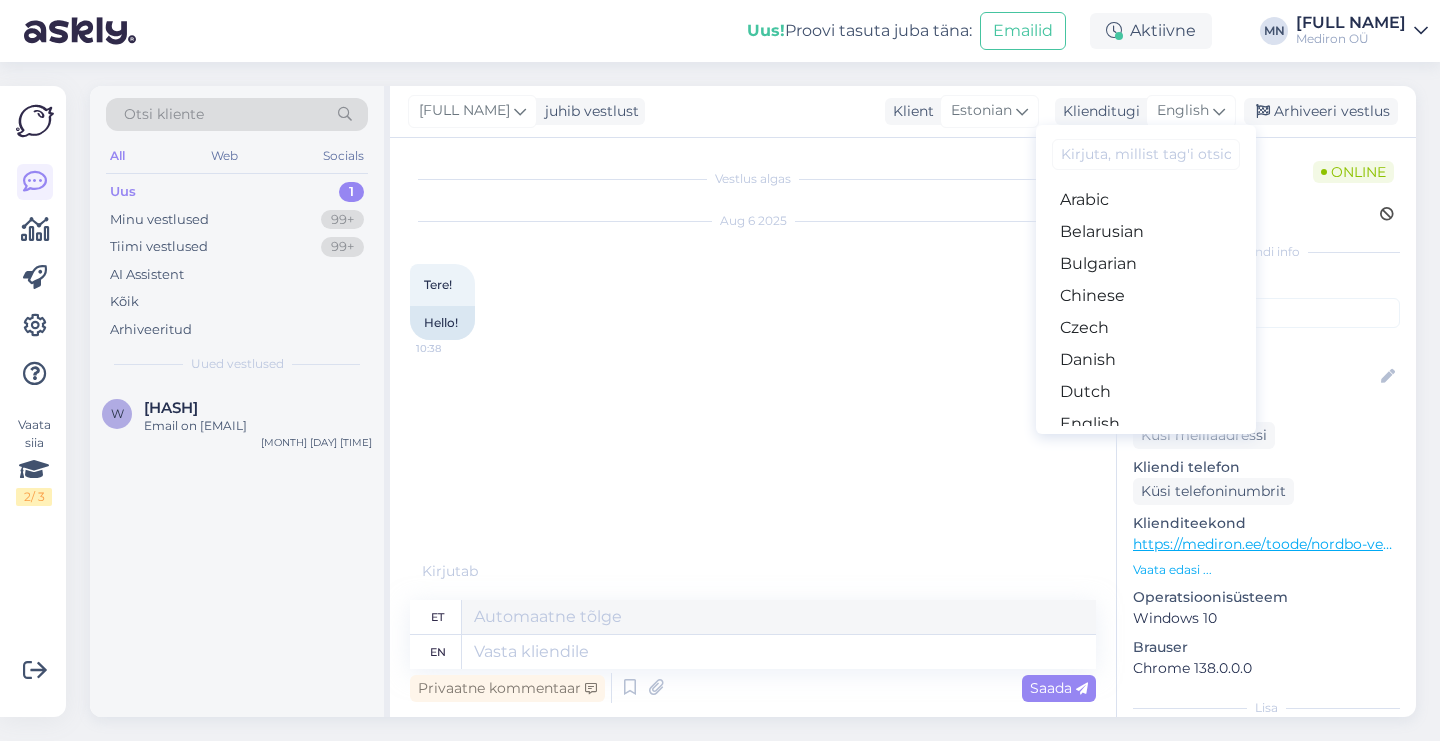 click at bounding box center (1146, 154) 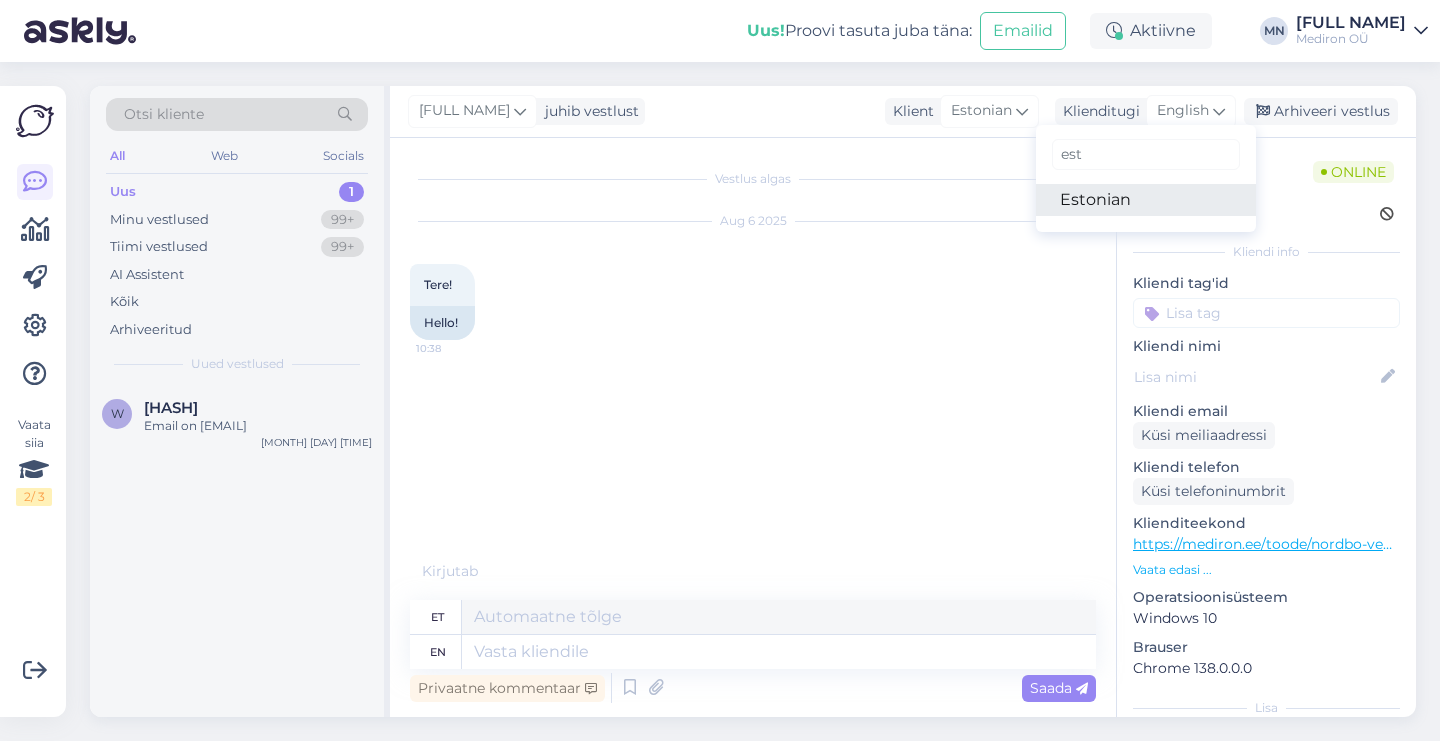 type on "est" 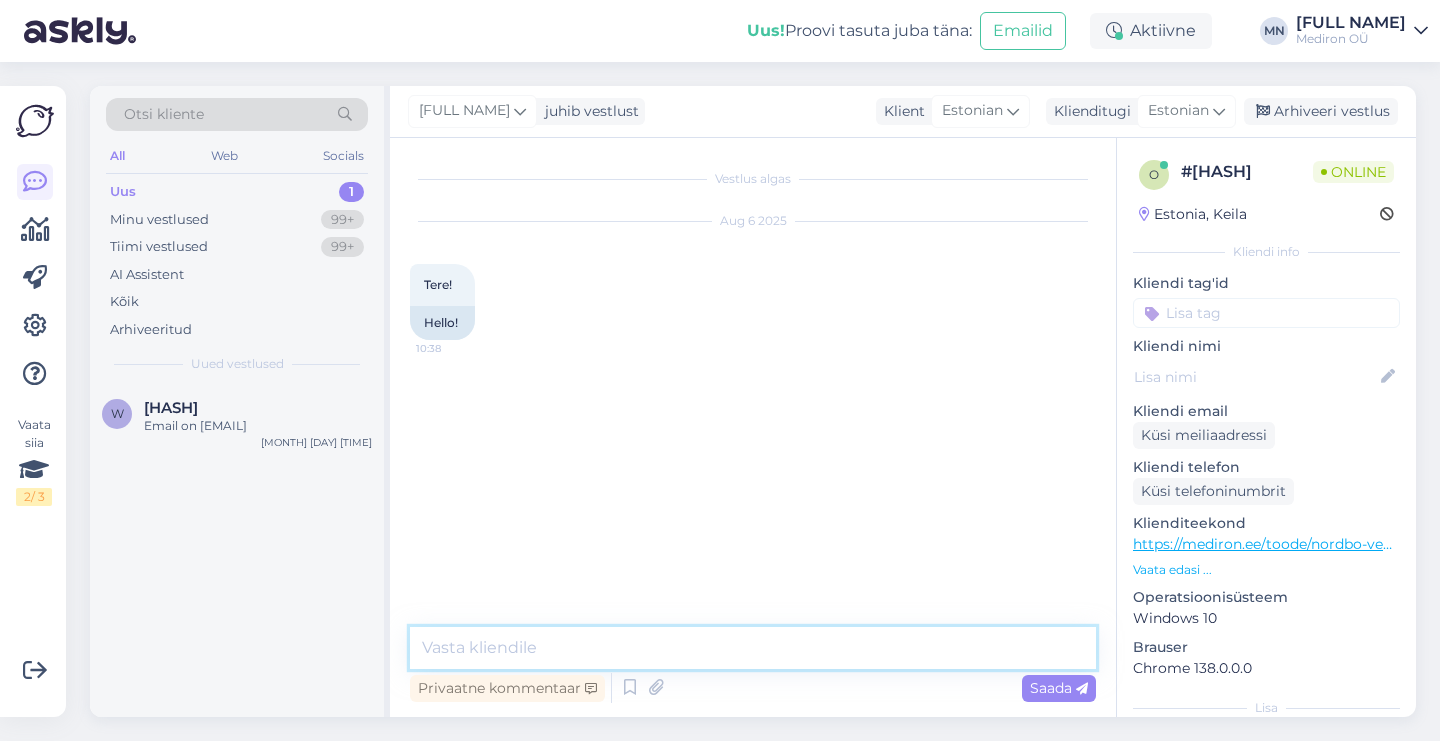 click at bounding box center (753, 648) 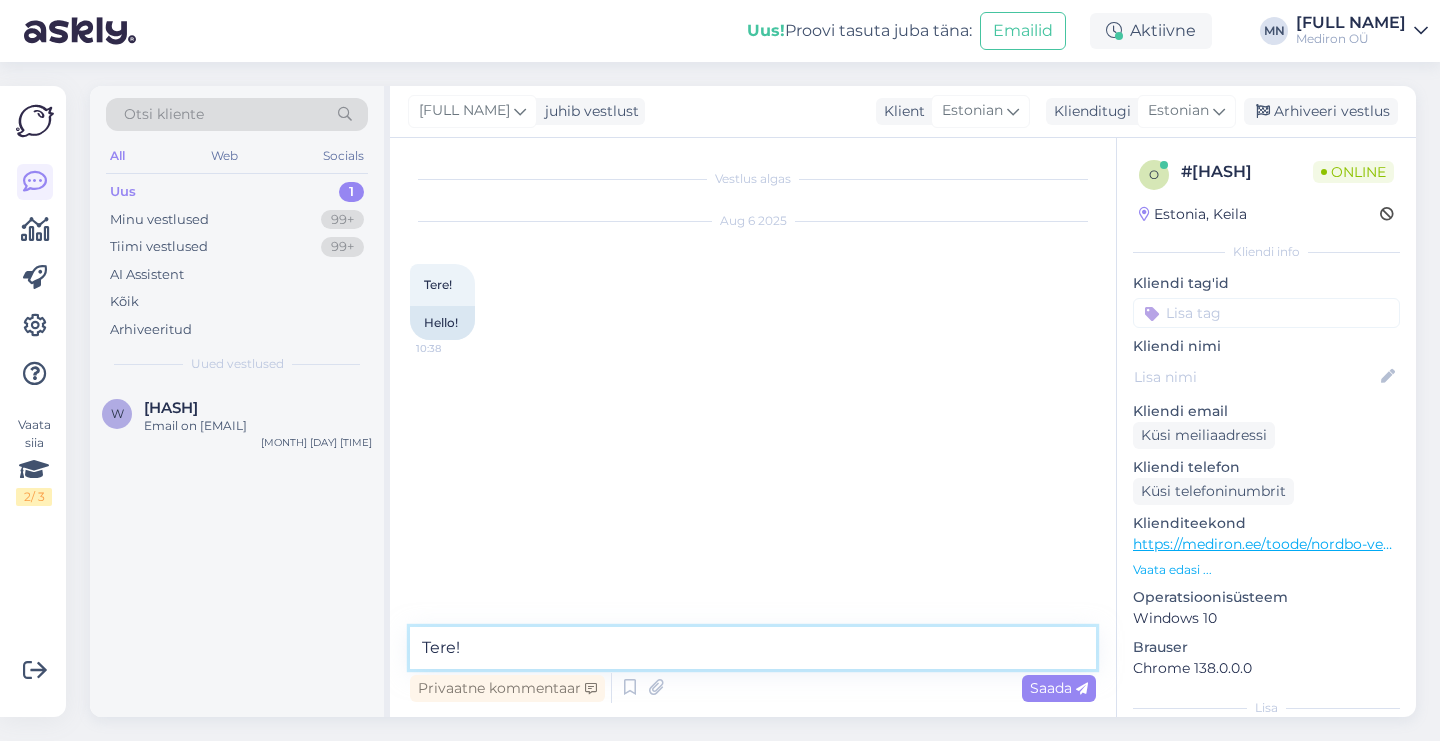 type on "Tere!" 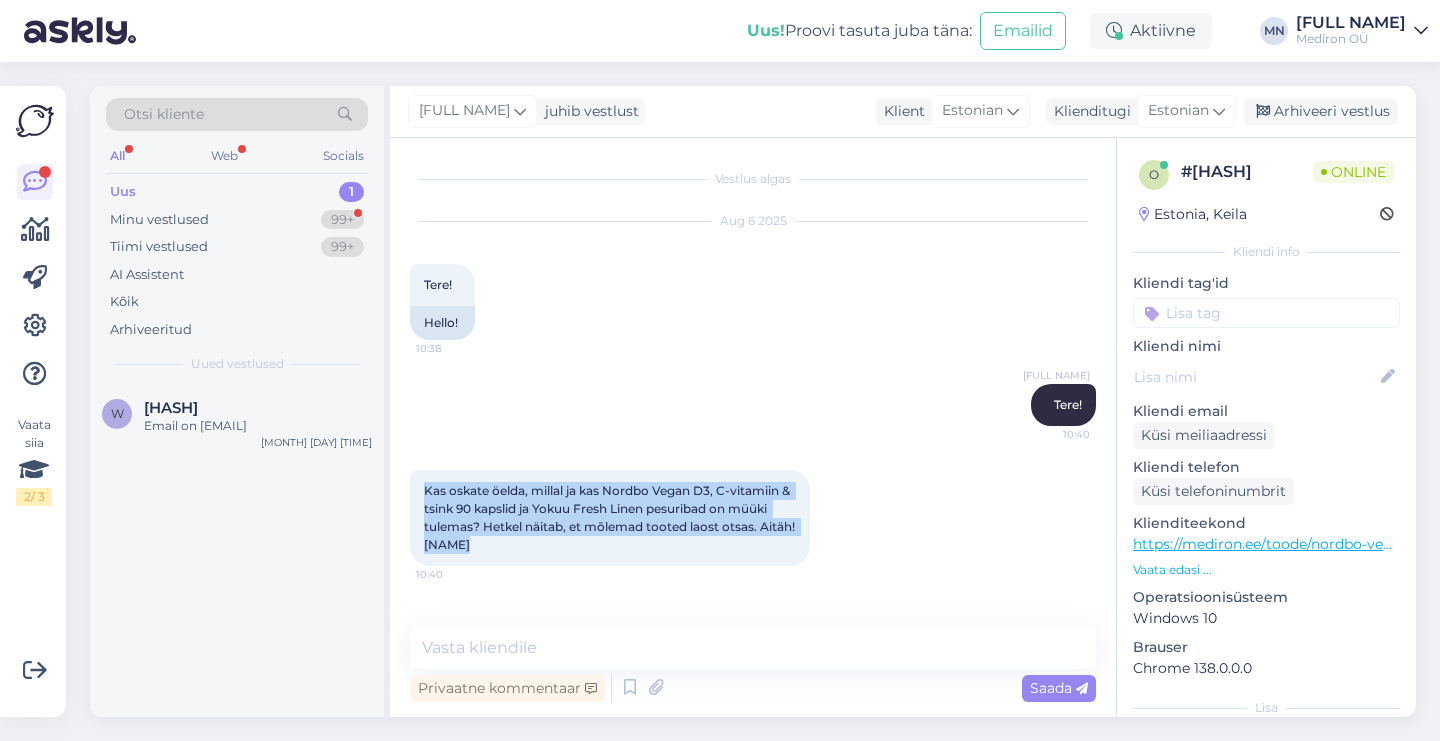 drag, startPoint x: 427, startPoint y: 493, endPoint x: 542, endPoint y: 541, distance: 124.61541 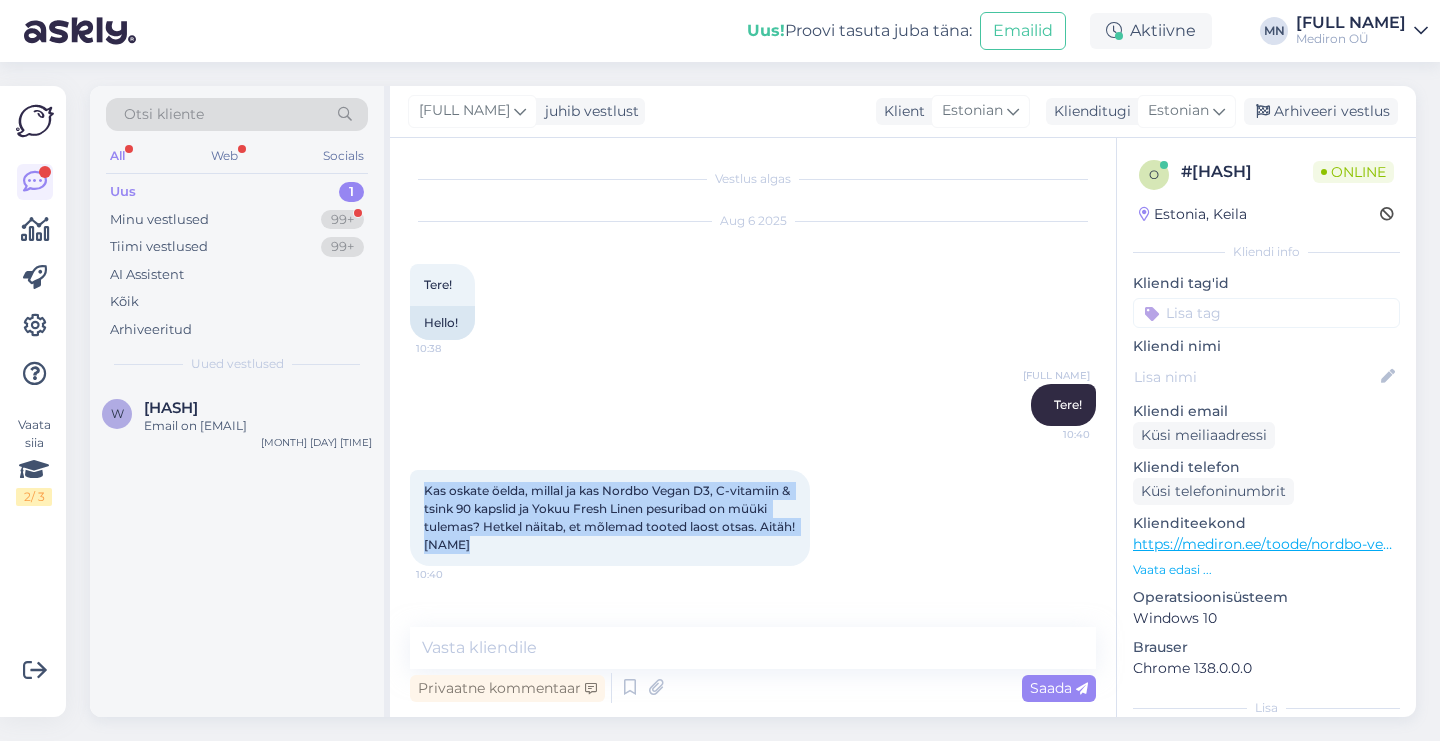 click on "Kas oskate öelda, millal ja kas Nordbo Vegan D3, C-vitamiin & tsink 90 kapslid ja Yokuu Fresh Linen pesuribad on müüki tulemas? Hetkel näitab, et mõlemad tooted laost otsas. Aitäh! [NAME]" at bounding box center [610, 518] 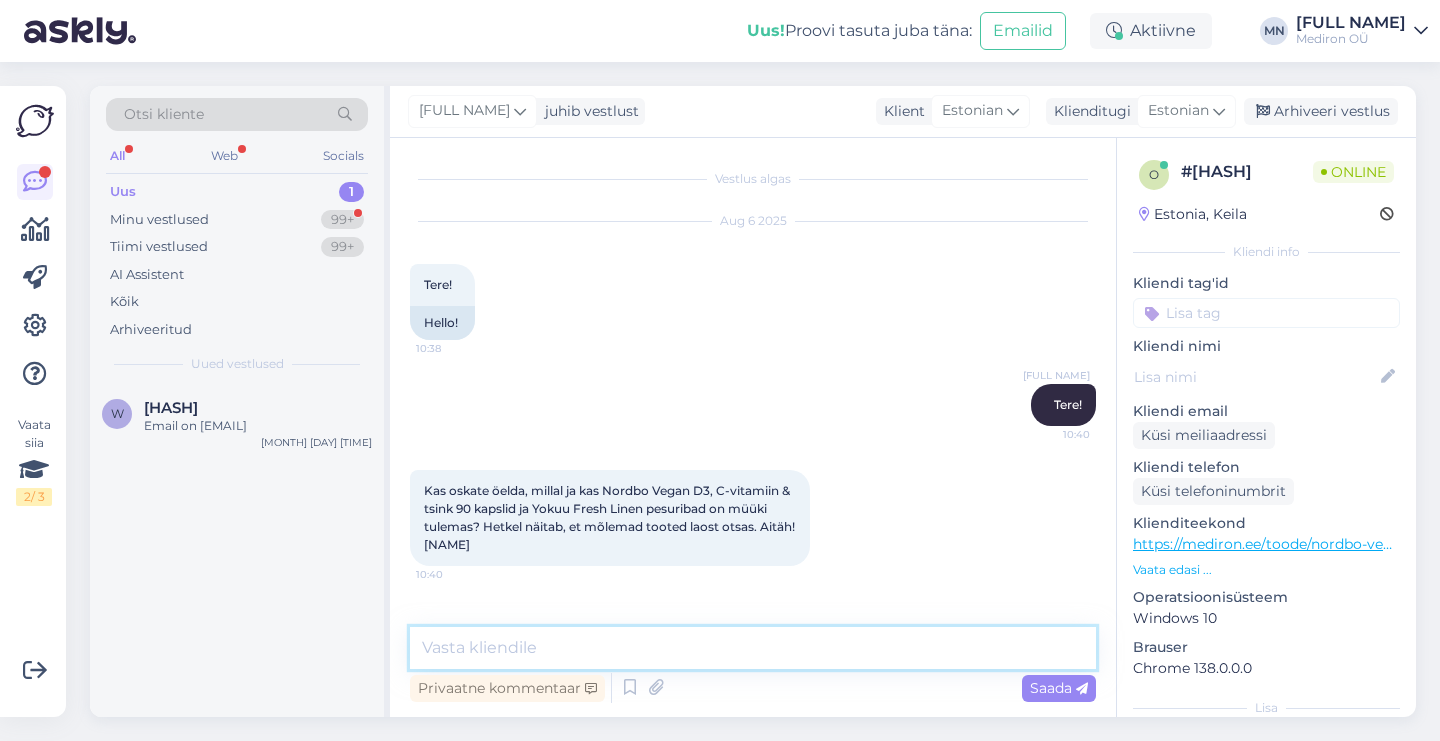click at bounding box center [753, 648] 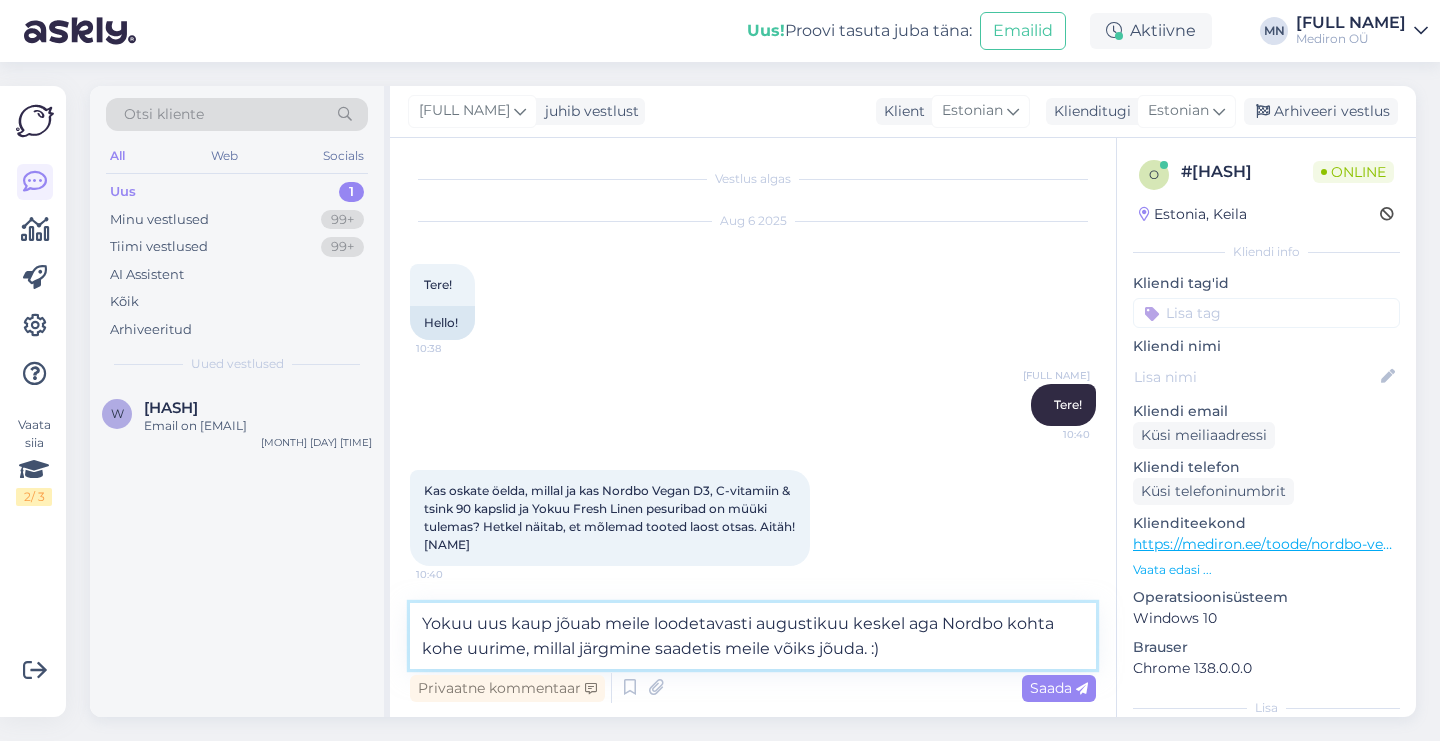 type on "Yokuu uus kaup jõuab meile loodetavasti augustikuu keskel aga Nordbo kohta kohe uurime, millal järgmine saadetis meile võiks jõuda. :)" 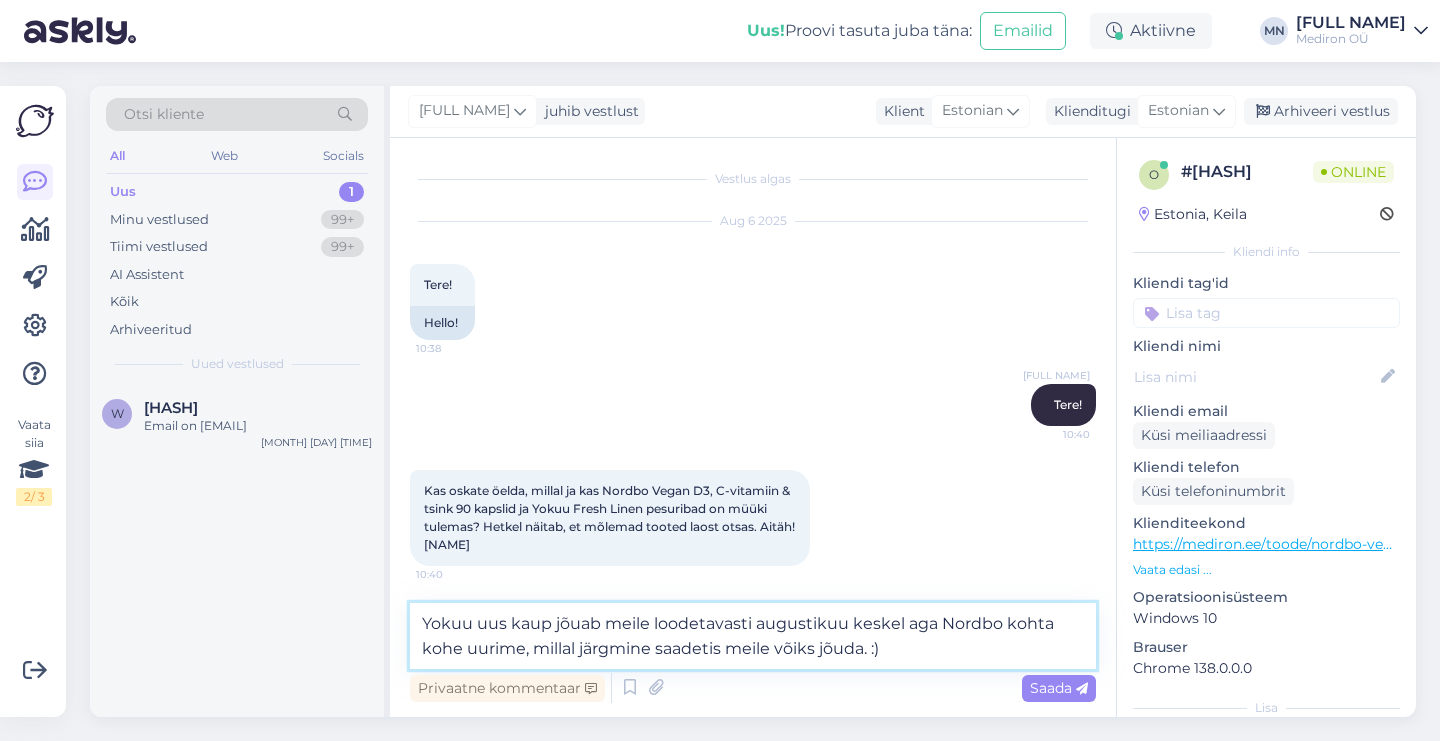 click on "Yokuu uus kaup jõuab meile loodetavasti augustikuu keskel aga Nordbo kohta kohe uurime, millal järgmine saadetis meile võiks jõuda. :)" at bounding box center (753, 636) 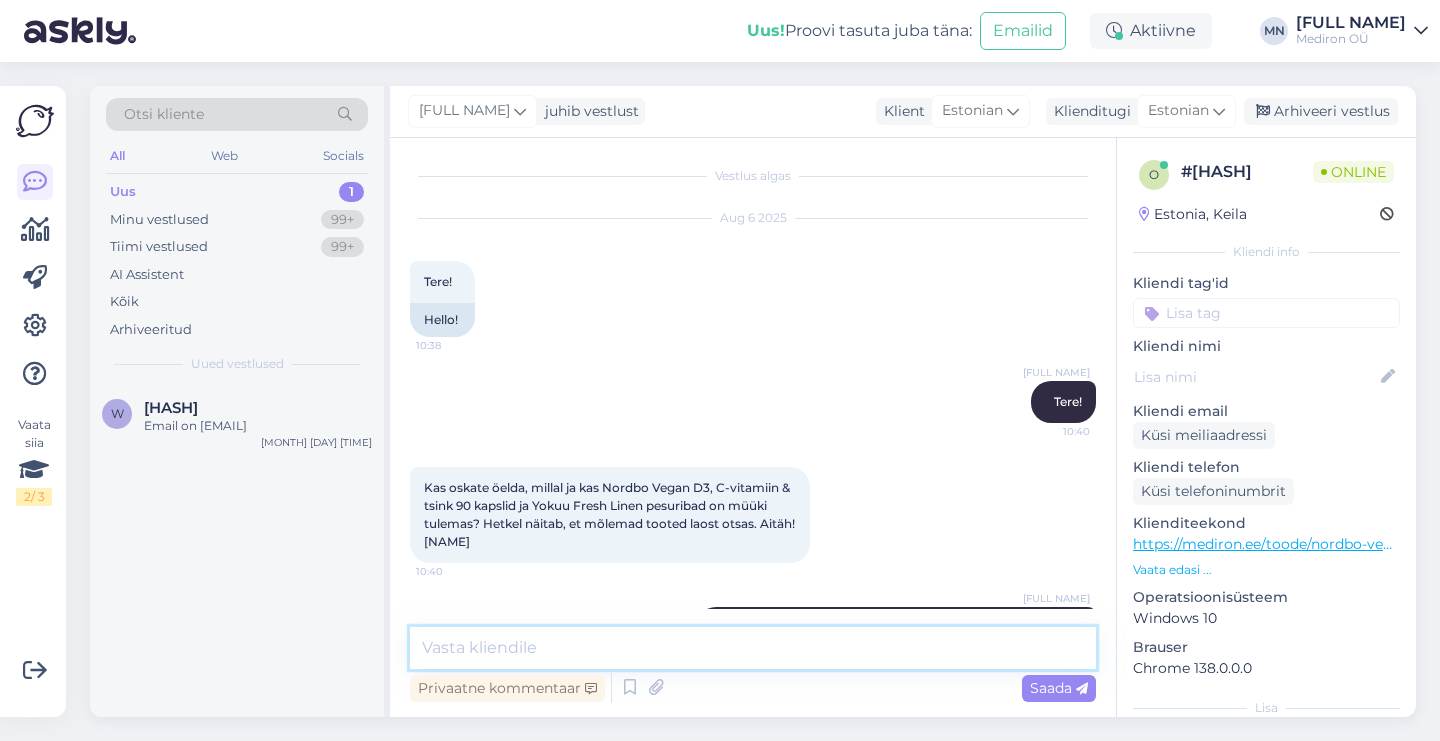 scroll, scrollTop: 101, scrollLeft: 0, axis: vertical 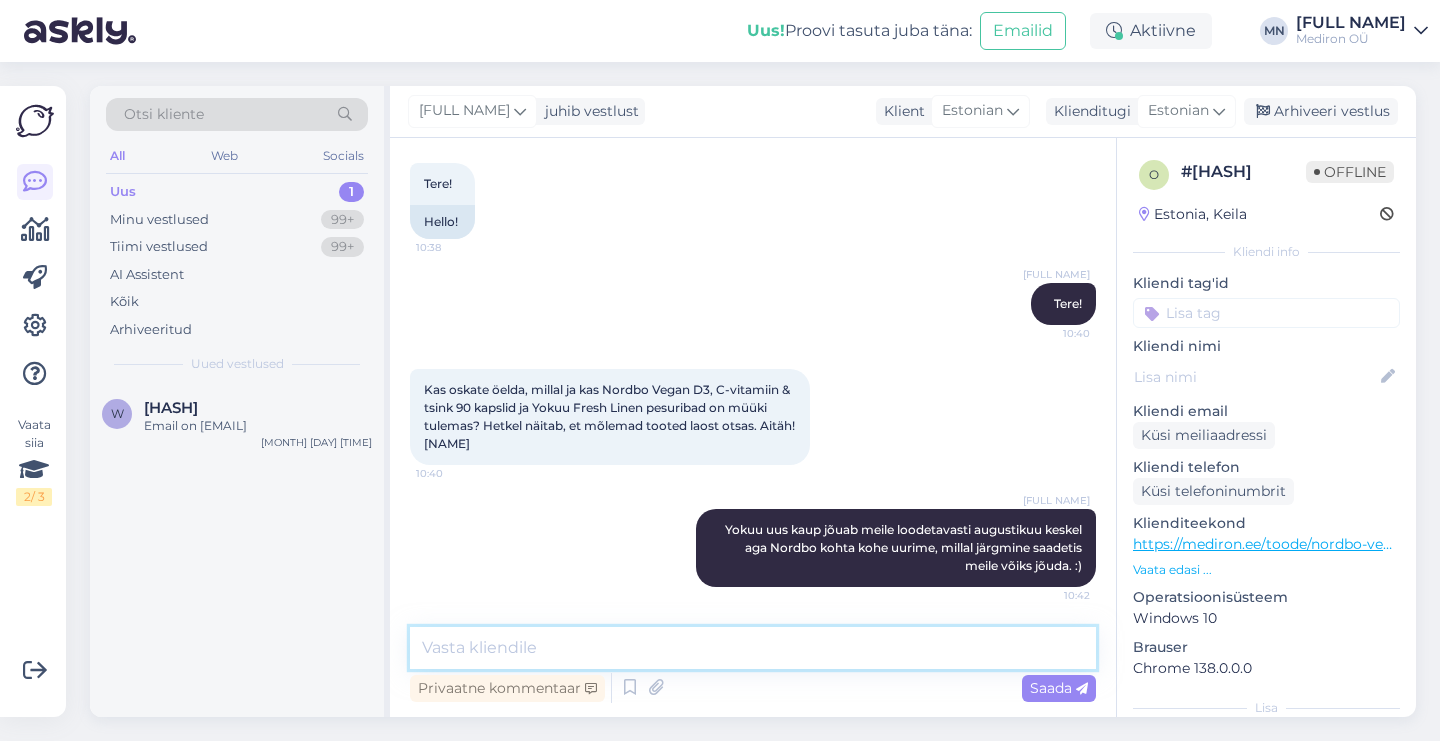 click at bounding box center (753, 648) 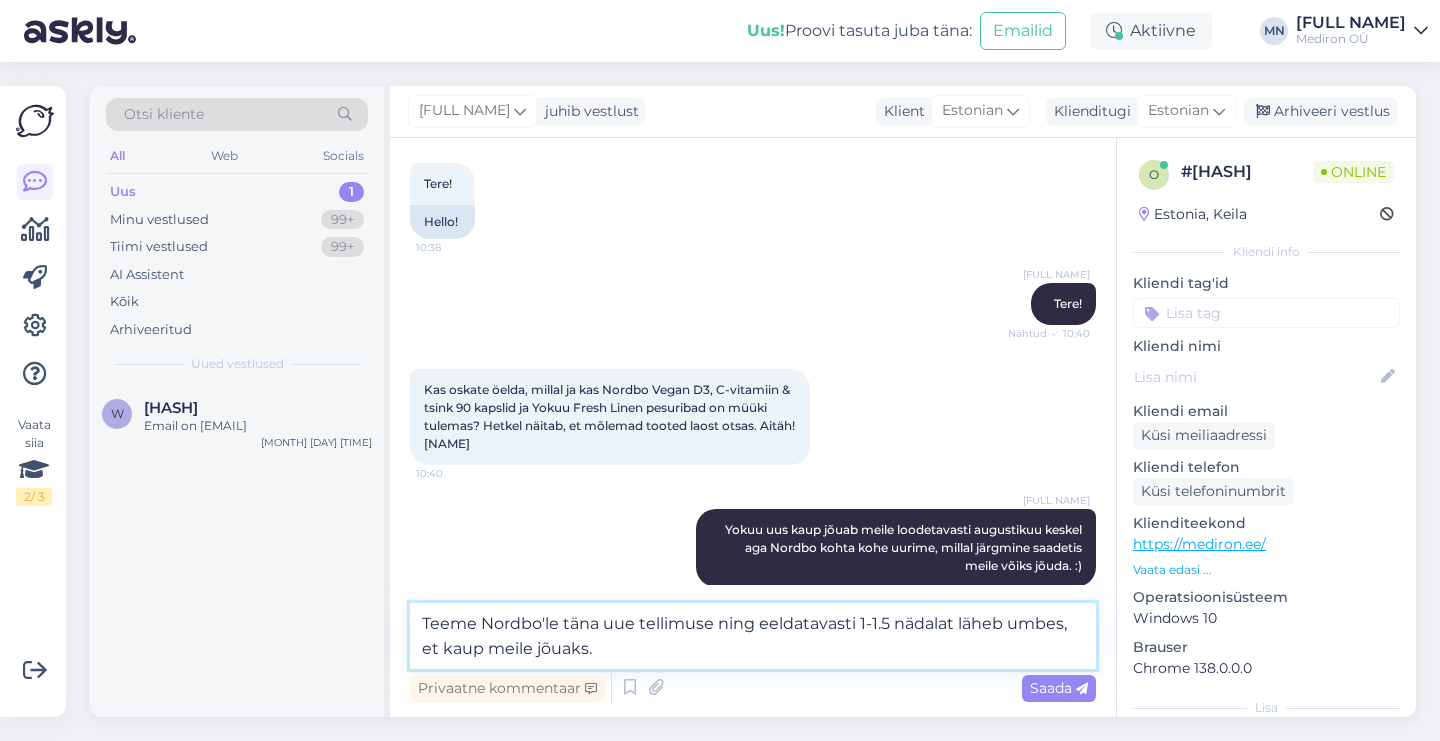click on "Teeme Nordbo'le täna uue tellimuse ning eeldatavasti 1-1.5 nädalat läheb umbes, et kaup meile jõuaks." at bounding box center [753, 636] 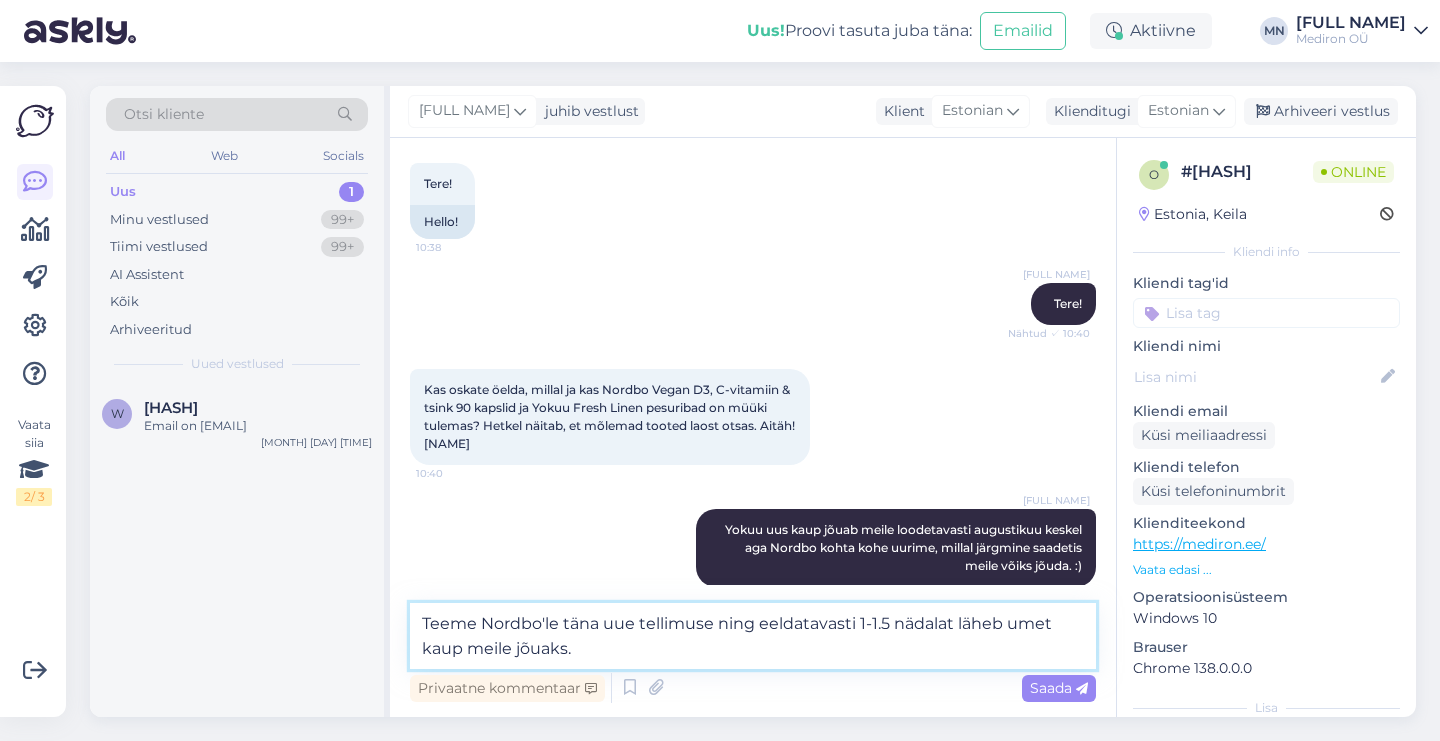 drag, startPoint x: 1029, startPoint y: 648, endPoint x: 864, endPoint y: 627, distance: 166.331 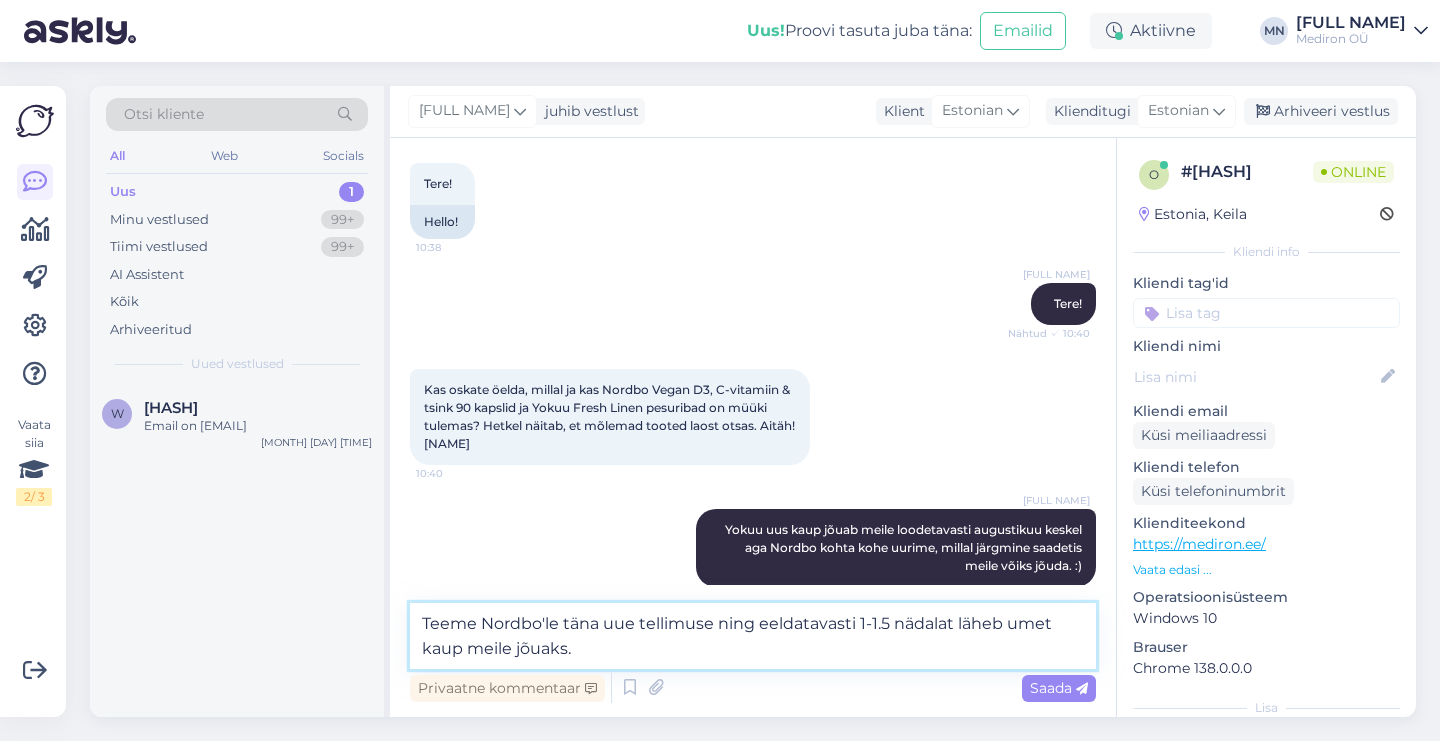 click on "Teeme Nordbo'le täna uue tellimuse ning eeldatavasti 1-1.5 nädalat läheb umet kaup meile jõuaks." at bounding box center [753, 636] 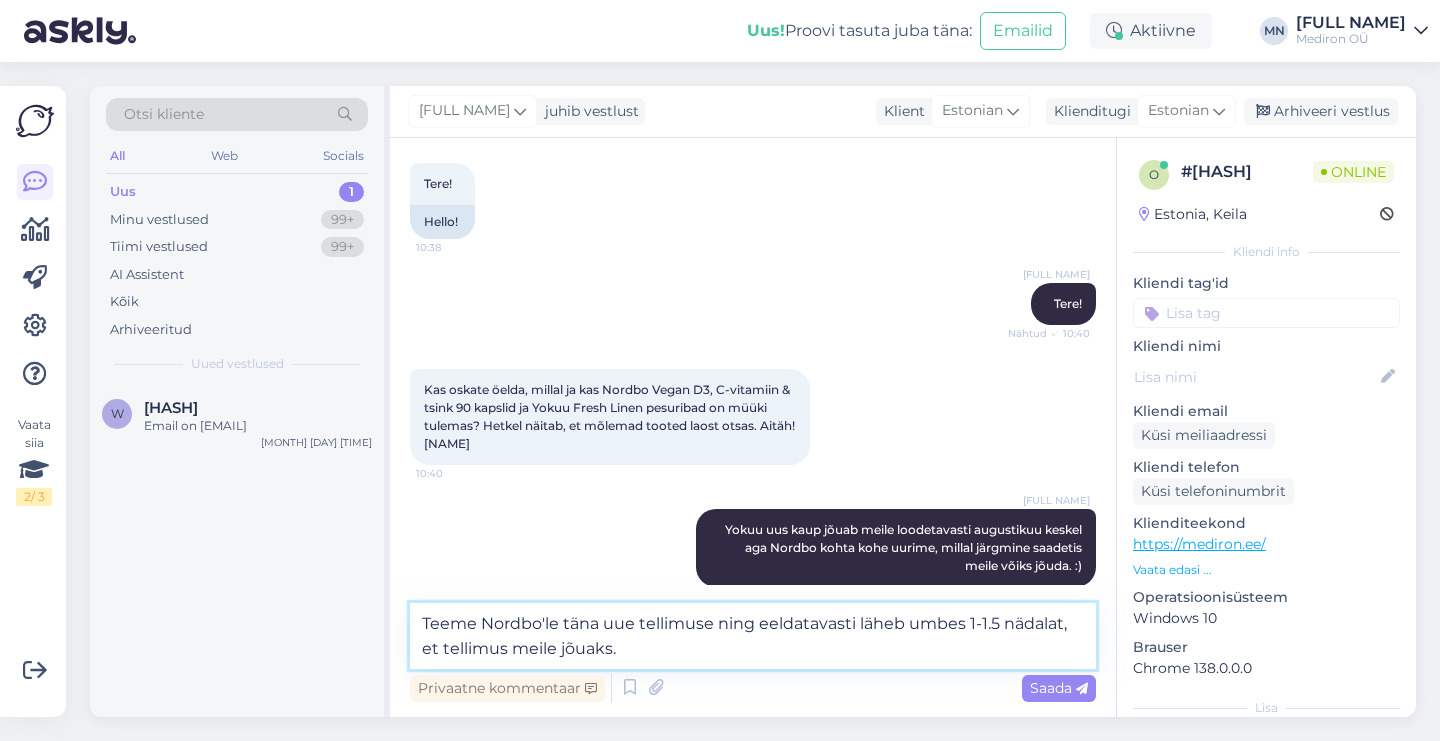 type on "Teeme Nordbo'le täna uue tellimuse ning eeldatavasti läheb umbes 1-1.5 nädalat, et tellimus meile jõuaks." 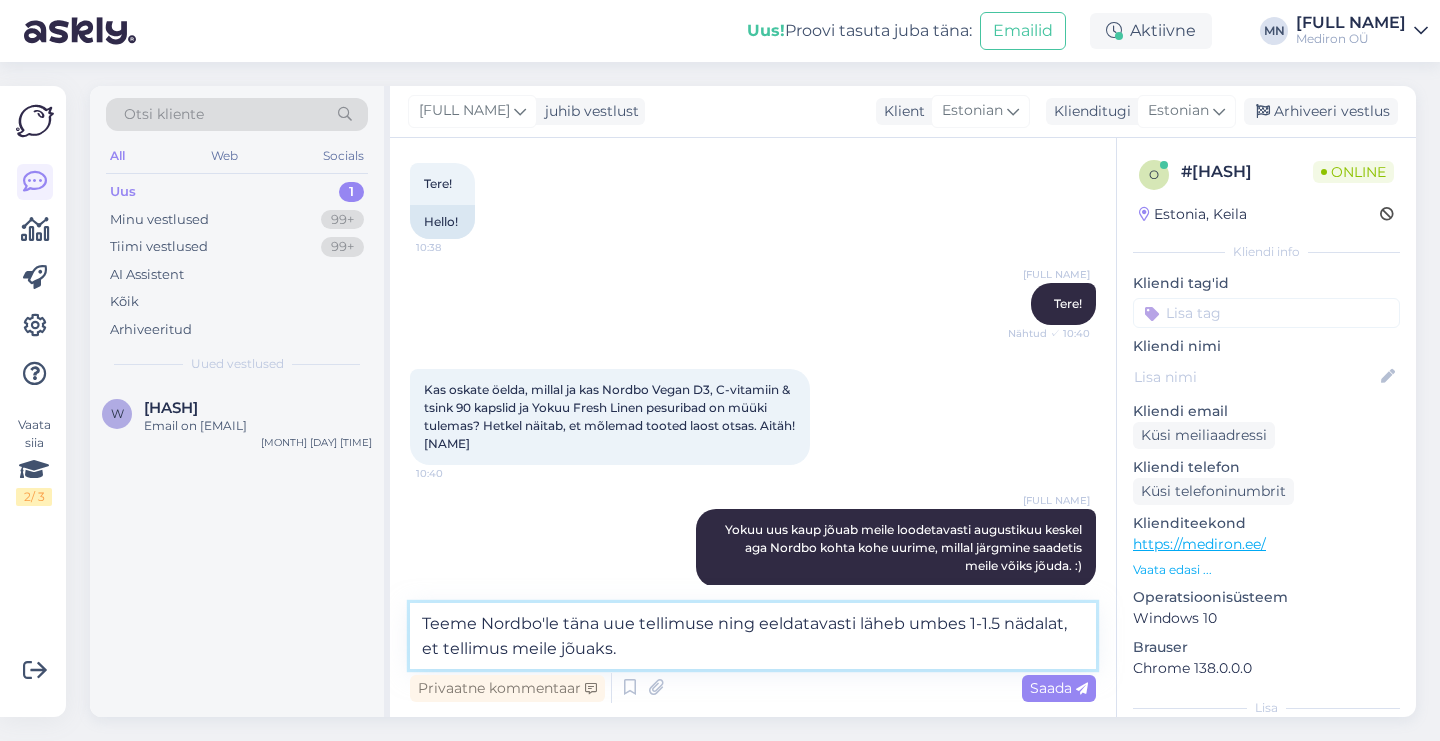 click on "Teeme Nordbo'le täna uue tellimuse ning eeldatavasti läheb umbes 1-1.5 nädalat, et tellimus meile jõuaks." at bounding box center [753, 636] 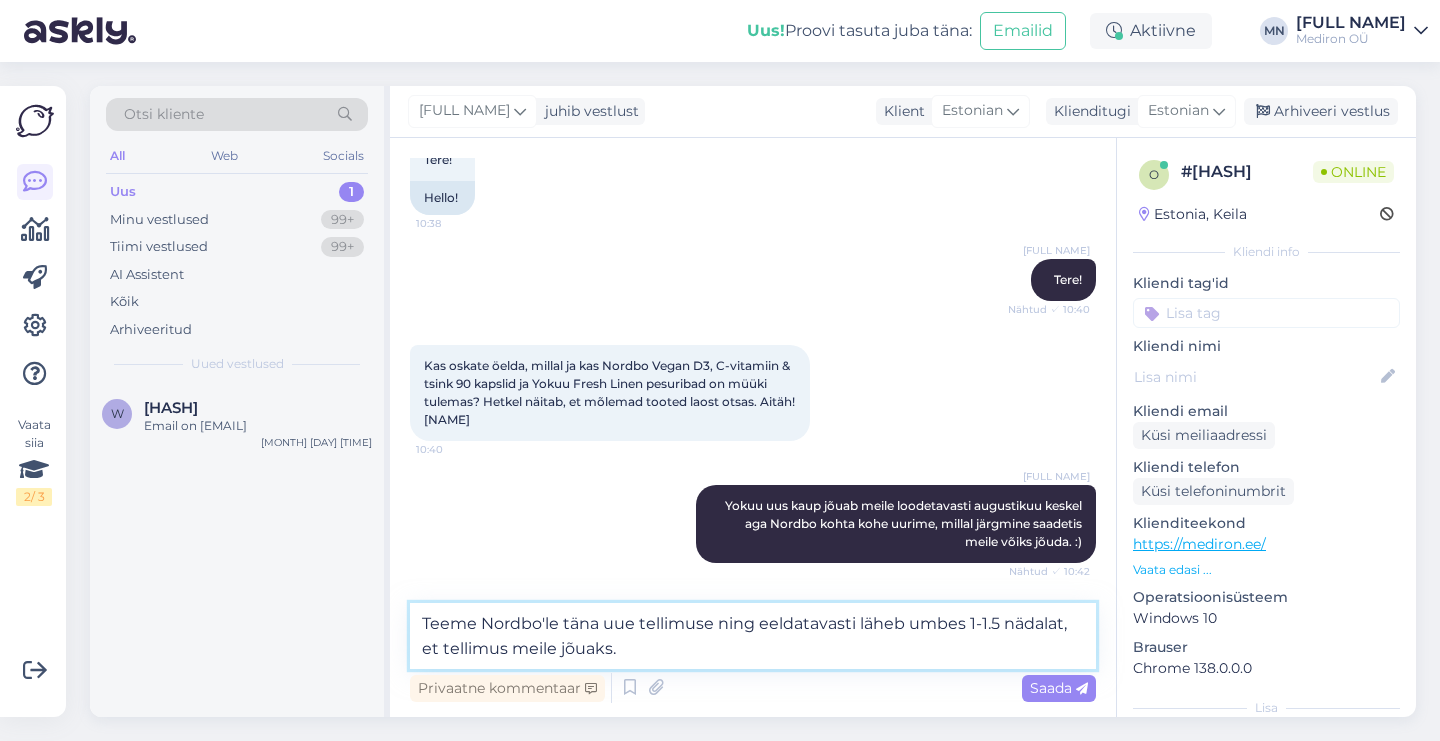 scroll, scrollTop: 125, scrollLeft: 0, axis: vertical 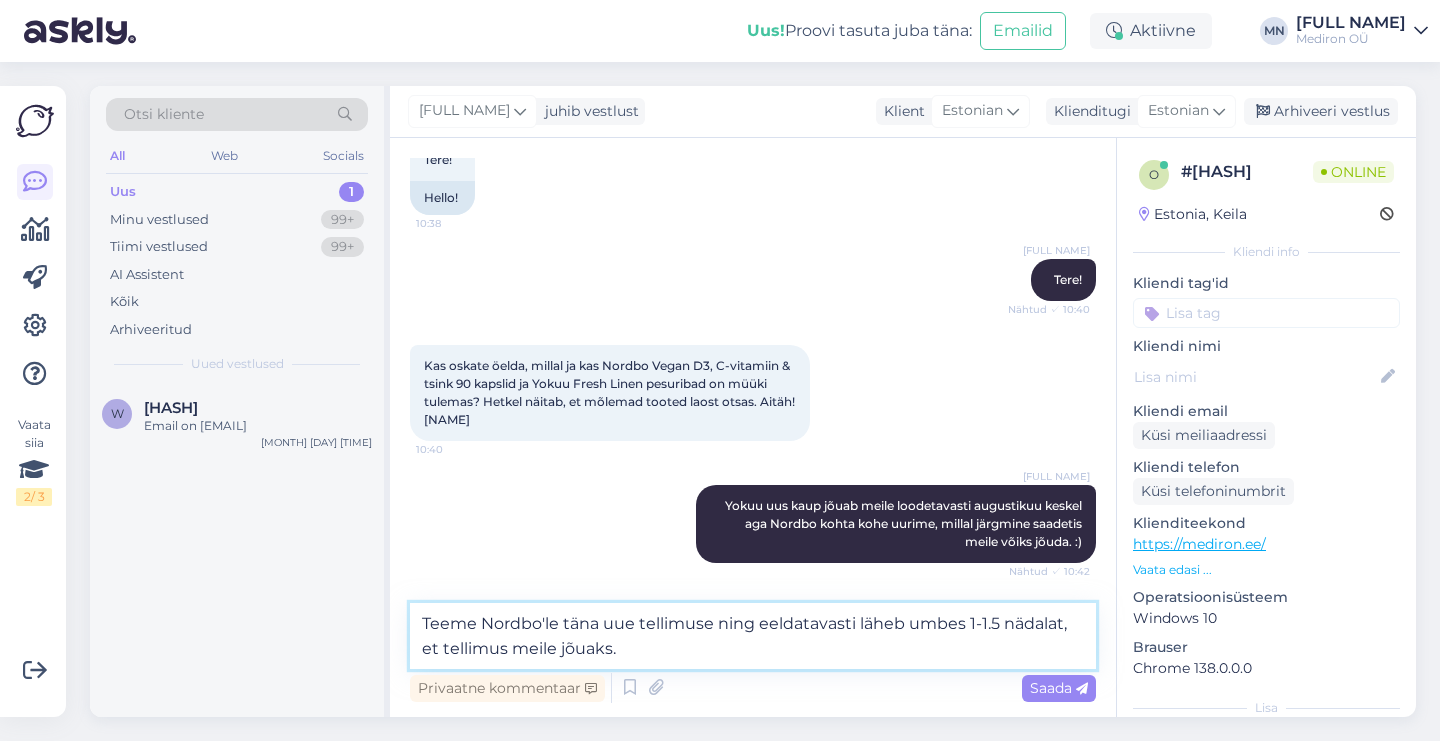 click on "Teeme Nordbo'le täna uue tellimuse ning eeldatavasti läheb umbes 1-1.5 nädalat, et tellimus meile jõuaks." at bounding box center (753, 636) 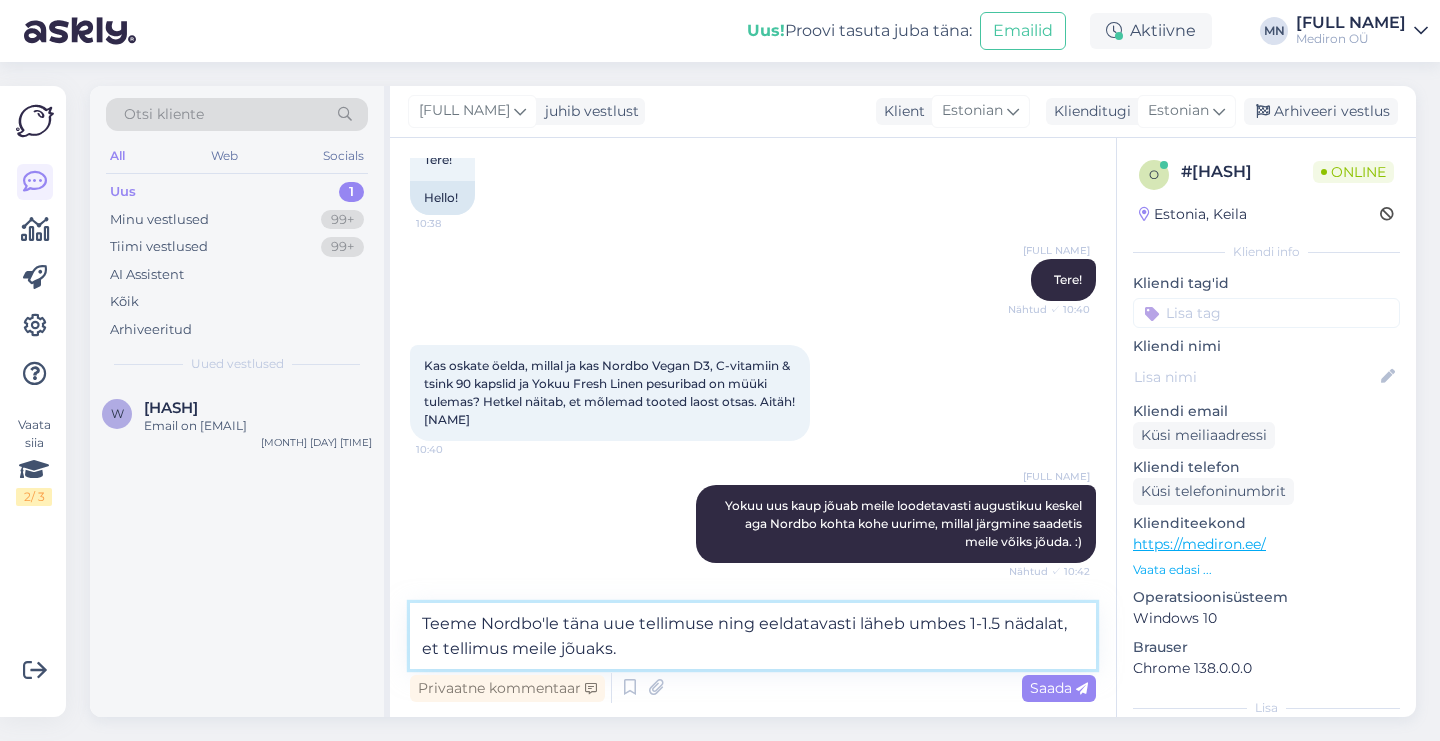 type 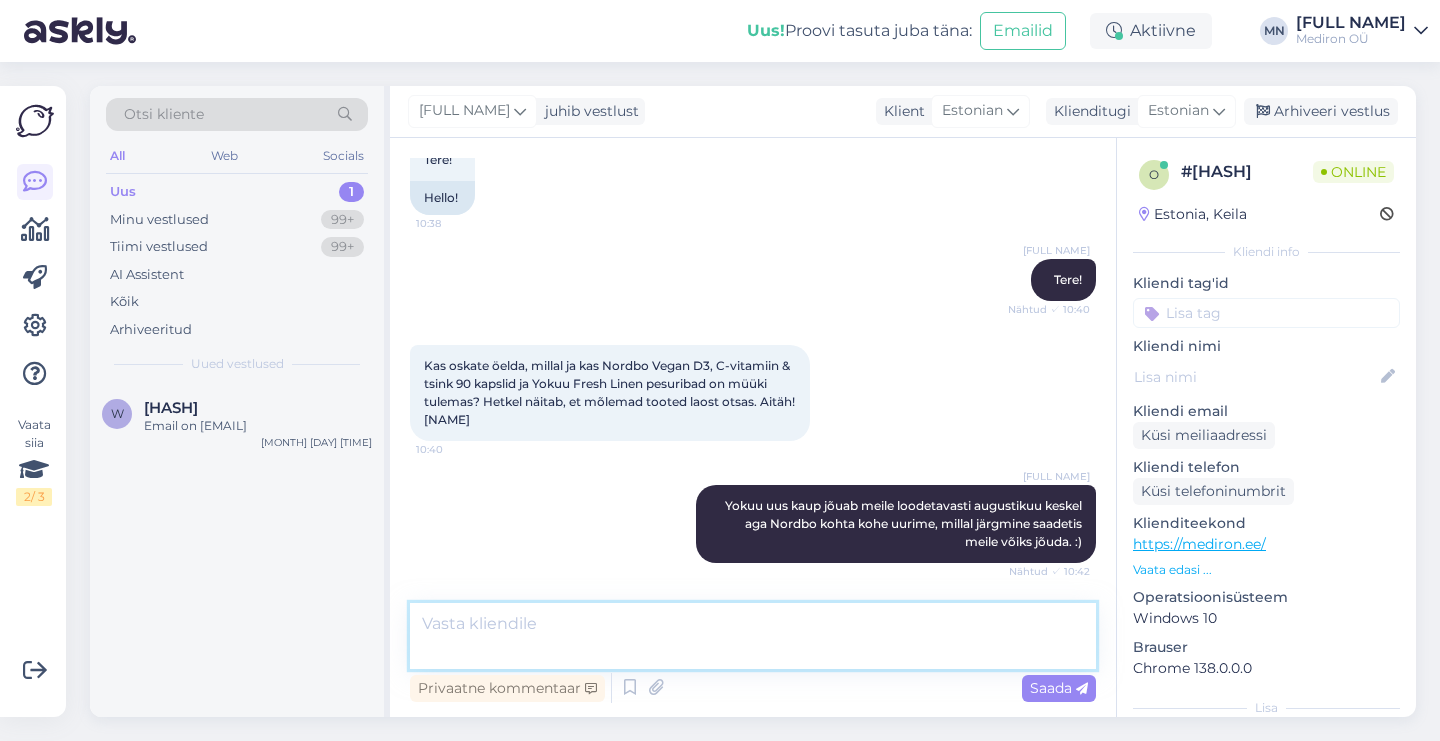 scroll, scrollTop: 205, scrollLeft: 0, axis: vertical 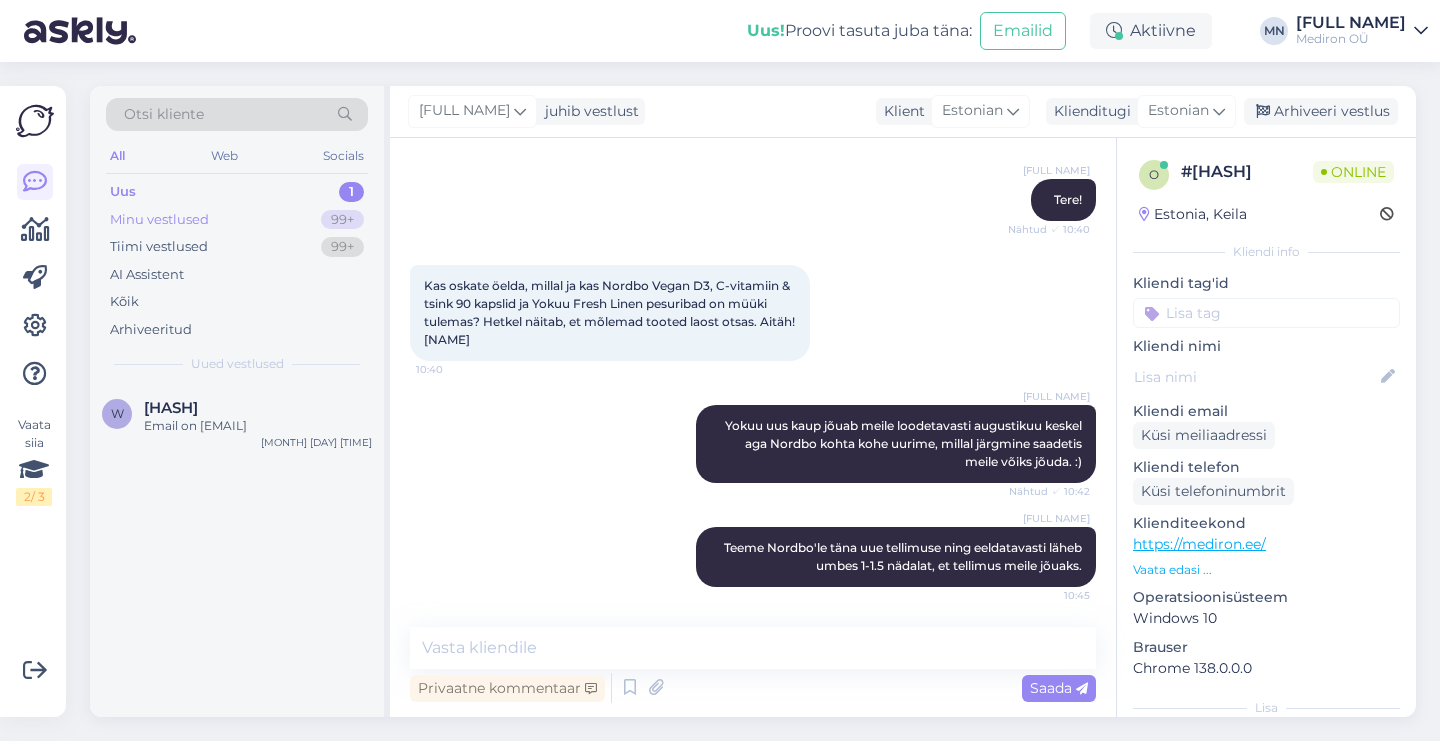 click on "Minu vestlused 99+" at bounding box center (237, 220) 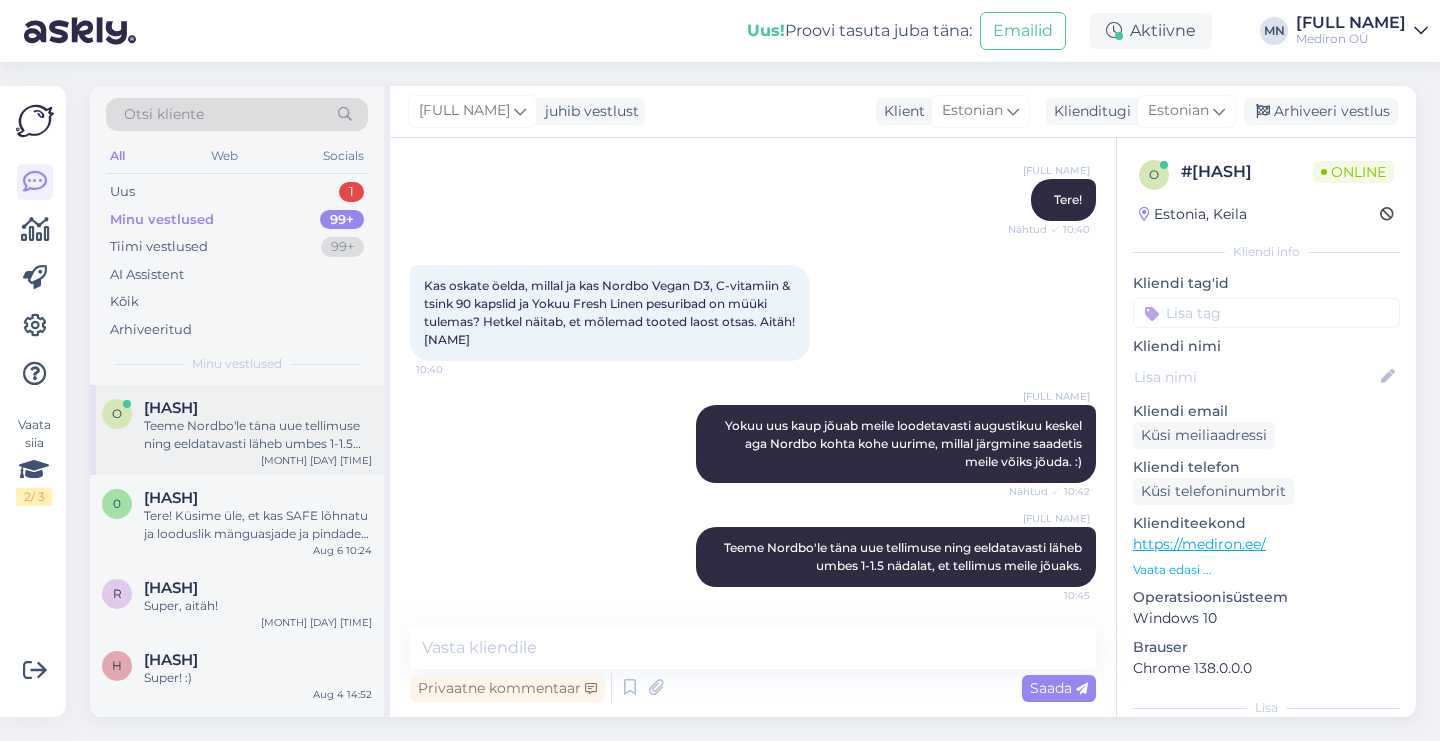 click on "Teeme Nordbo'le täna uue tellimuse ning eeldatavasti läheb umbes 1-1.5 nädalat, et tellimus meile jõuaks." at bounding box center [258, 435] 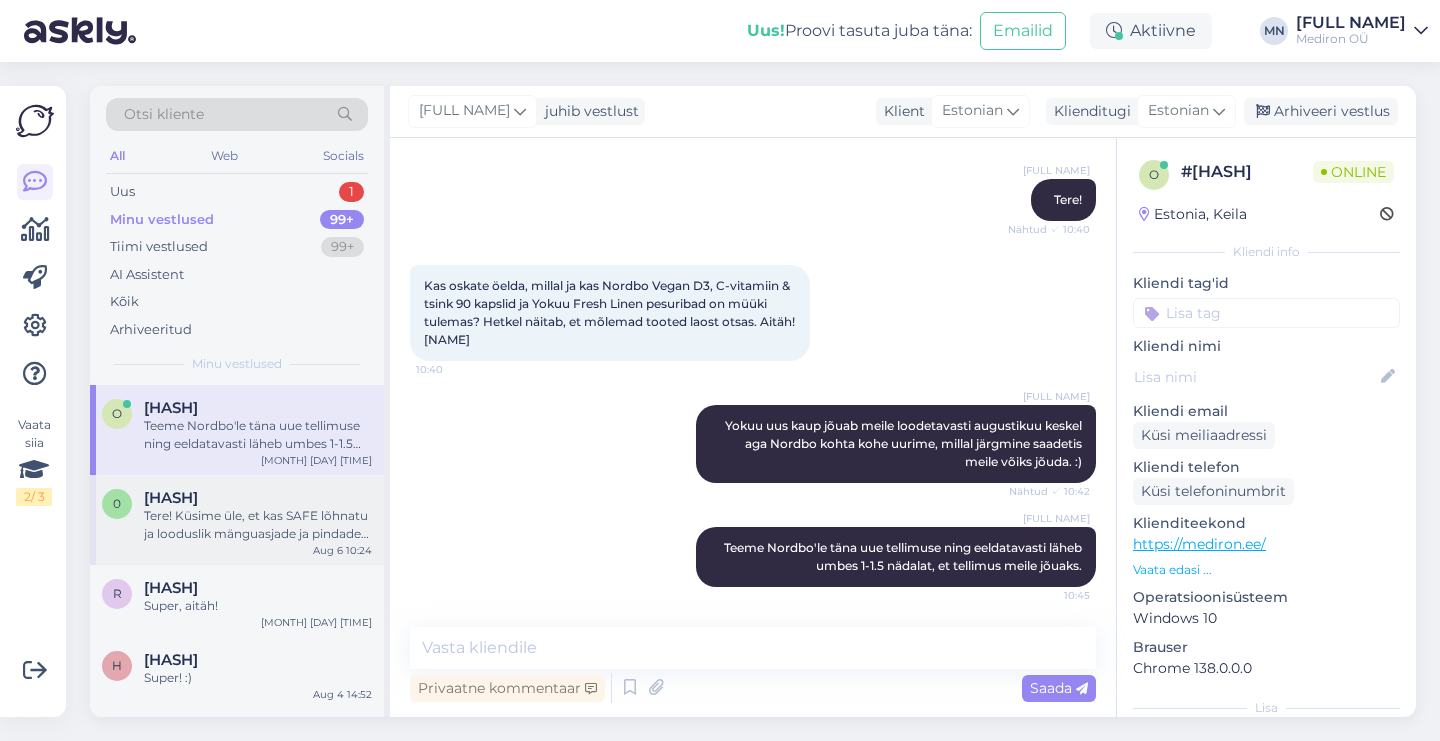 click on "[HASH]" at bounding box center (258, 498) 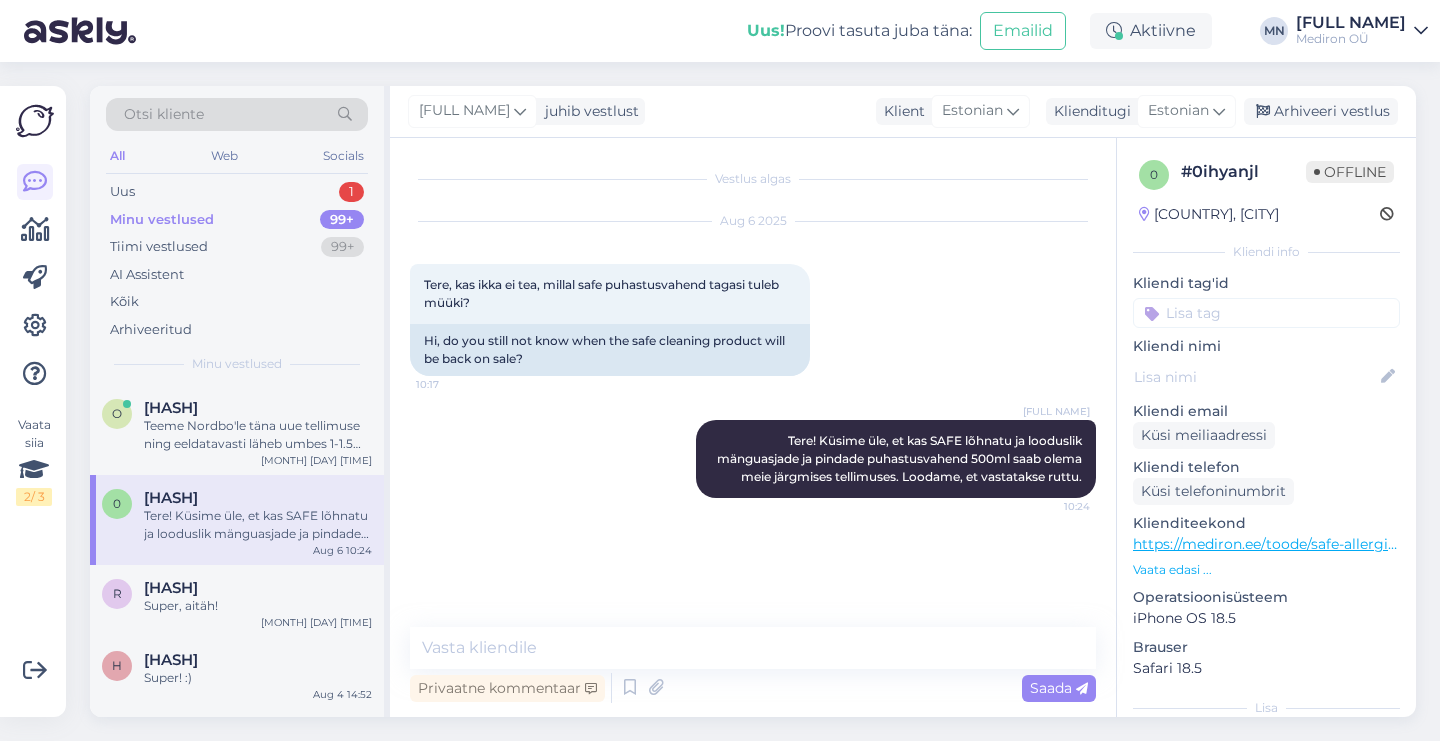 scroll, scrollTop: 0, scrollLeft: 0, axis: both 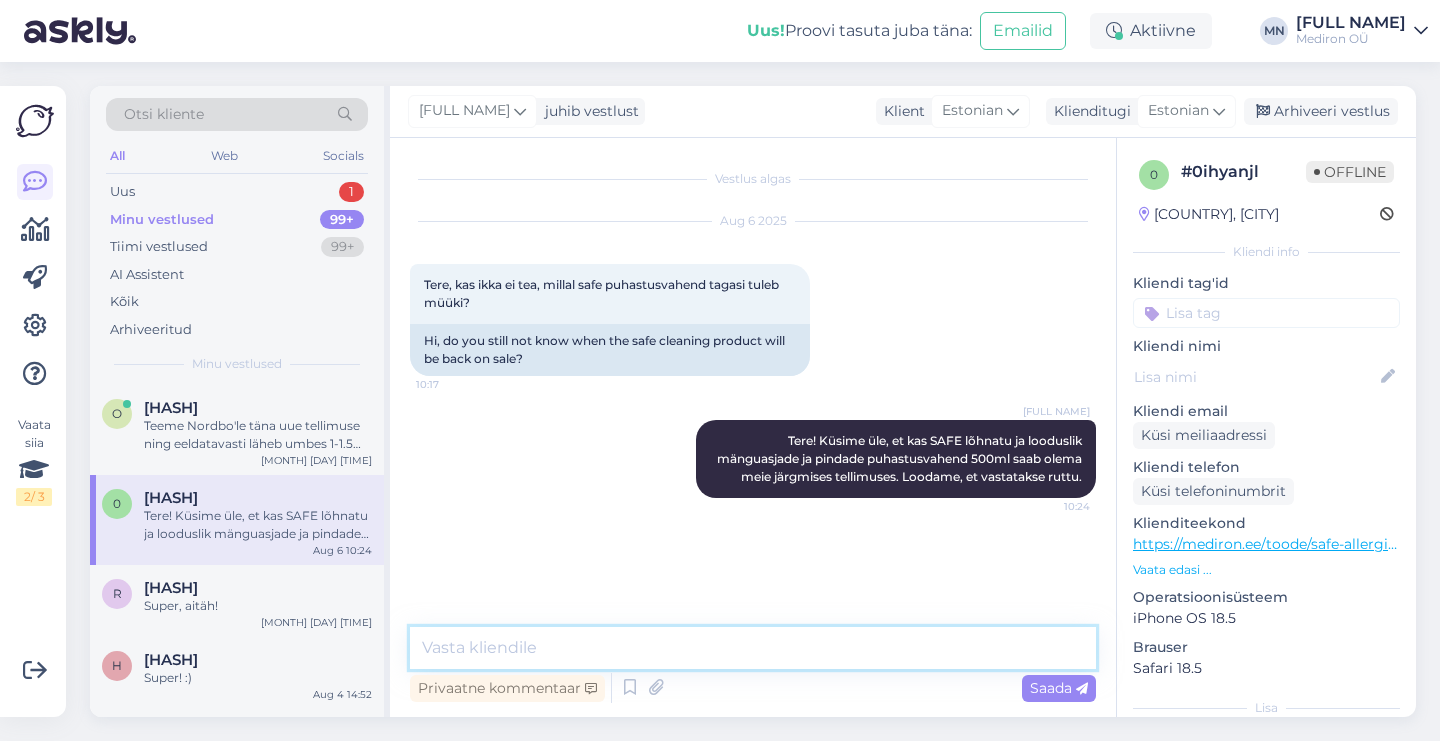 click at bounding box center [753, 648] 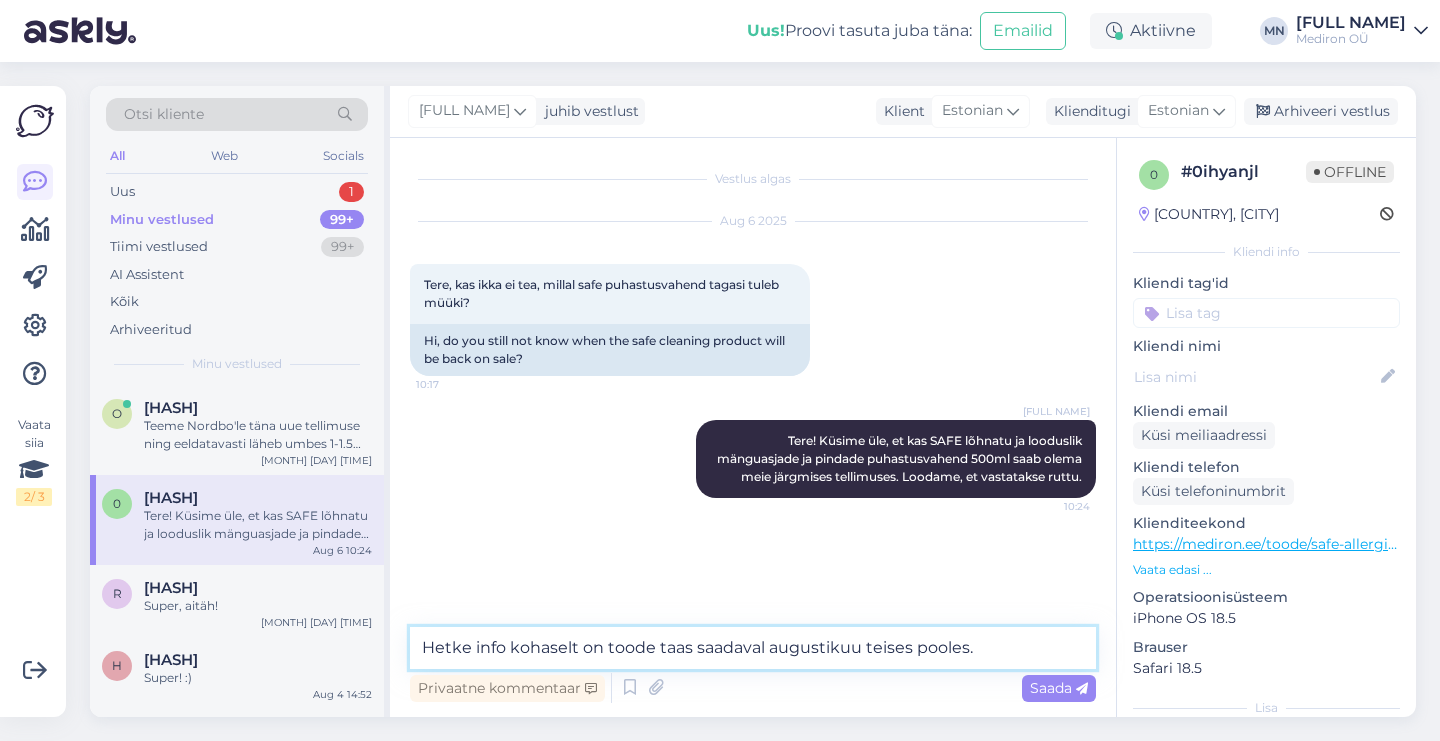 type on "Hetke info kohaselt on toode taas saadaval augustikuu teises pooles." 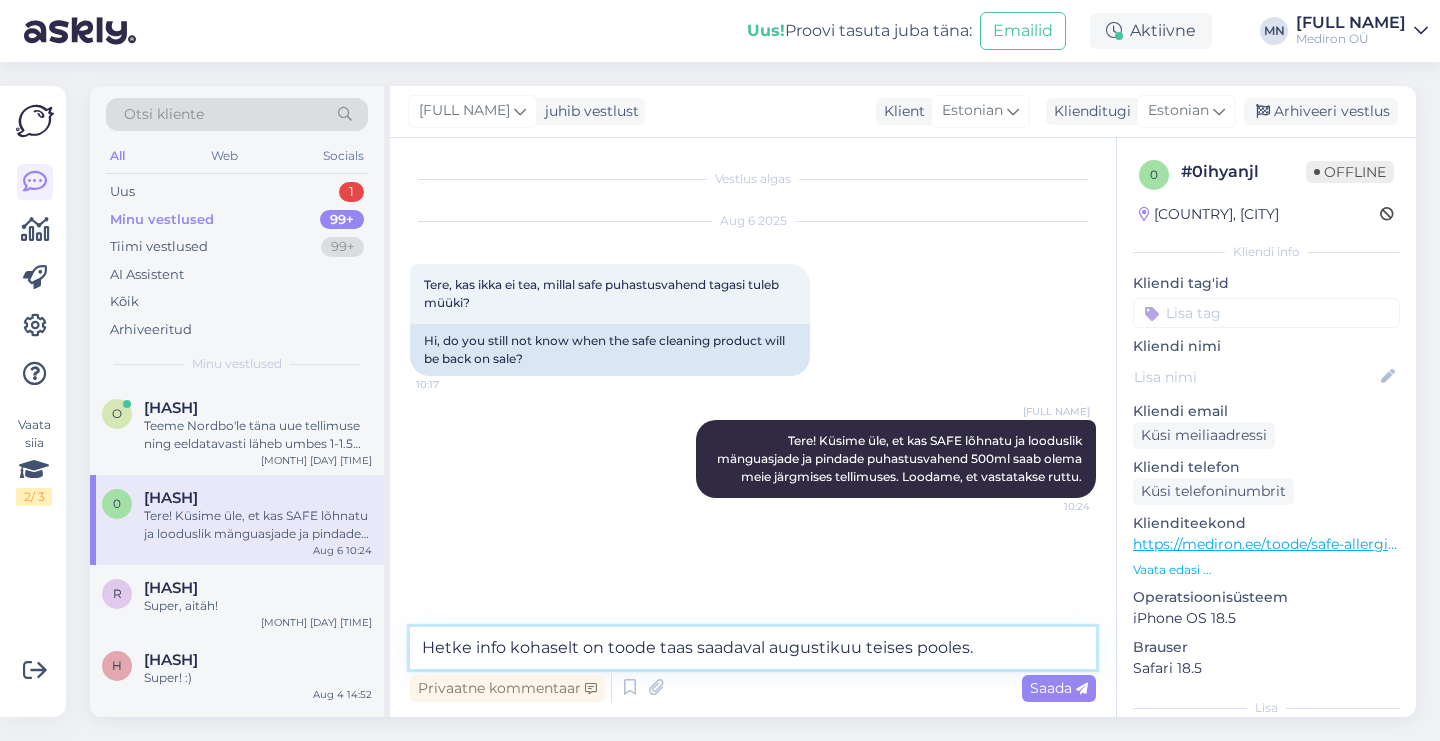 click on "Hetke info kohaselt on toode taas saadaval augustikuu teises pooles." at bounding box center [753, 648] 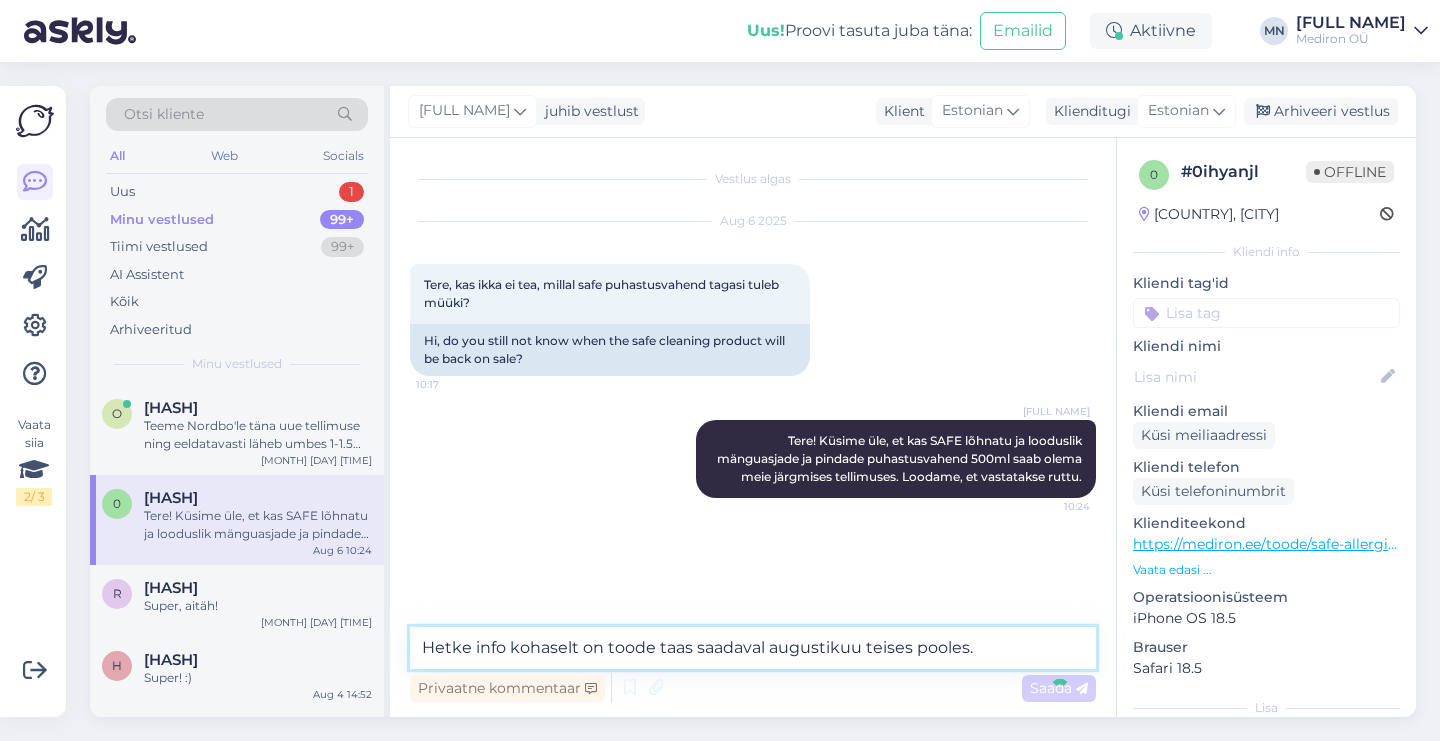 type 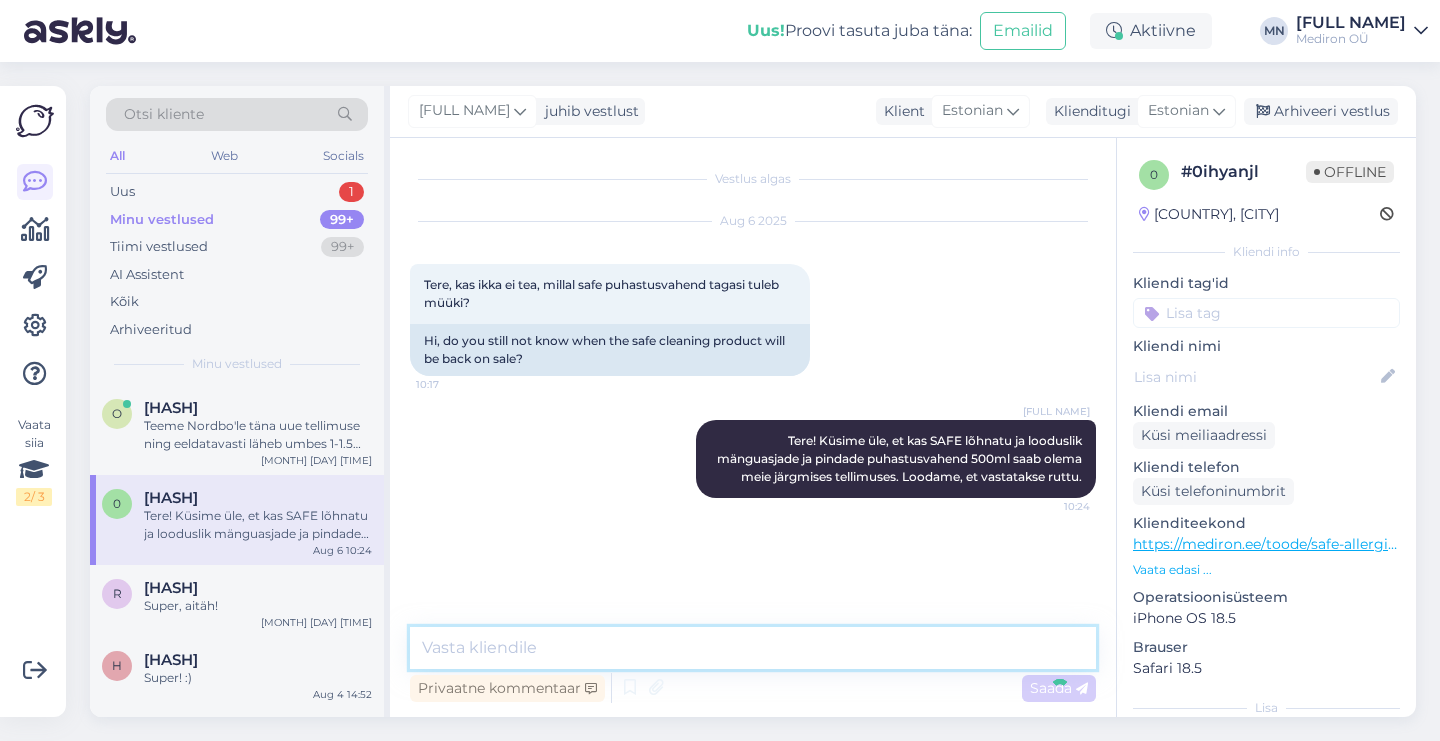 scroll, scrollTop: 15, scrollLeft: 0, axis: vertical 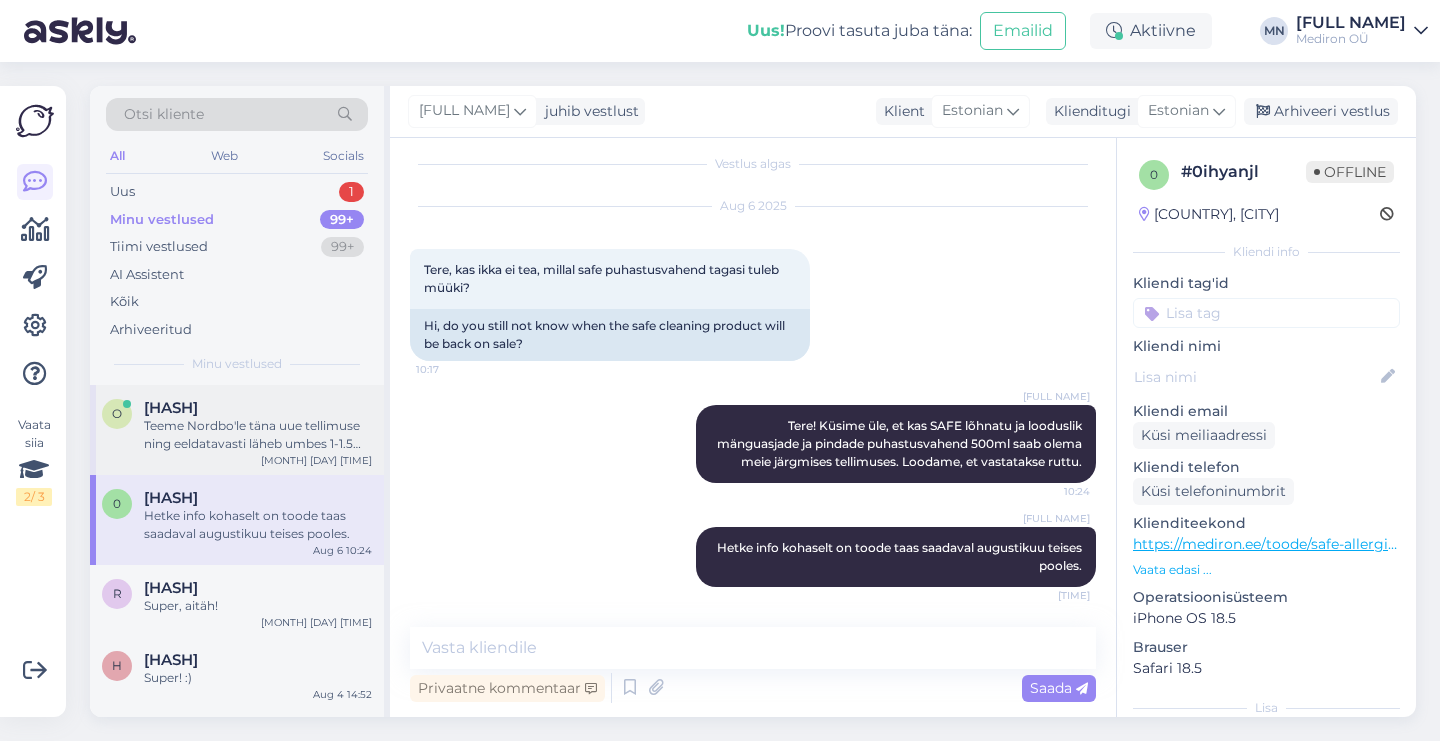 click on "Teeme Nordbo'le täna uue tellimuse ning eeldatavasti läheb umbes 1-1.5 nädalat, et tellimus meile jõuaks." at bounding box center [258, 435] 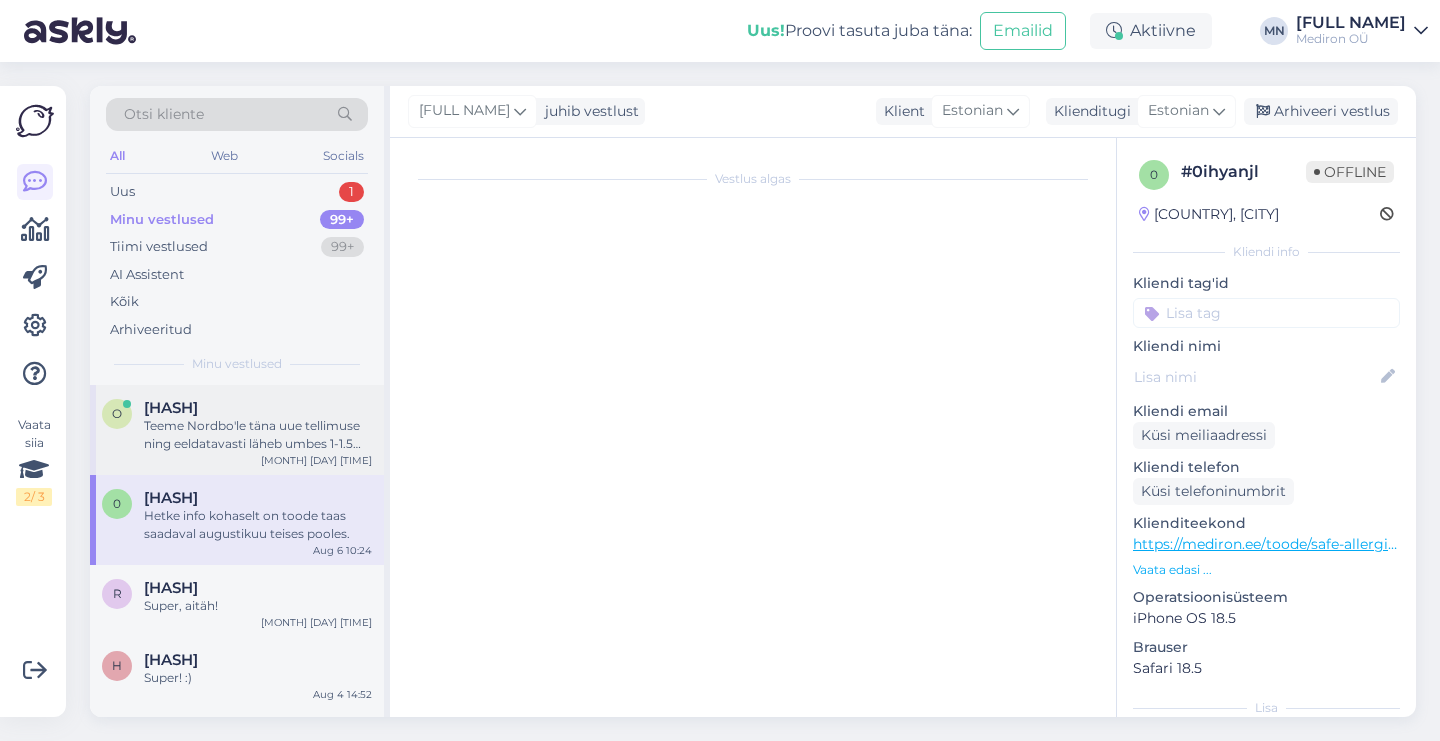 scroll, scrollTop: 205, scrollLeft: 0, axis: vertical 